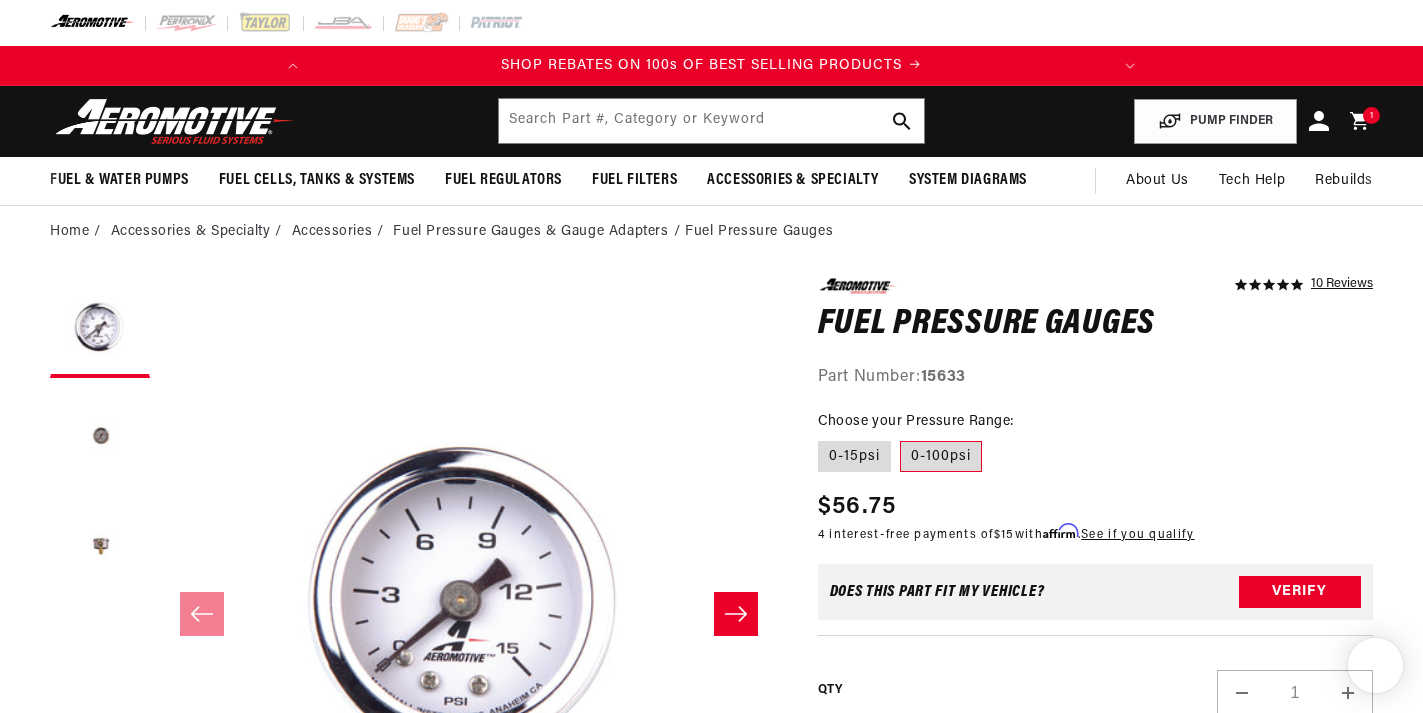scroll, scrollTop: 0, scrollLeft: 0, axis: both 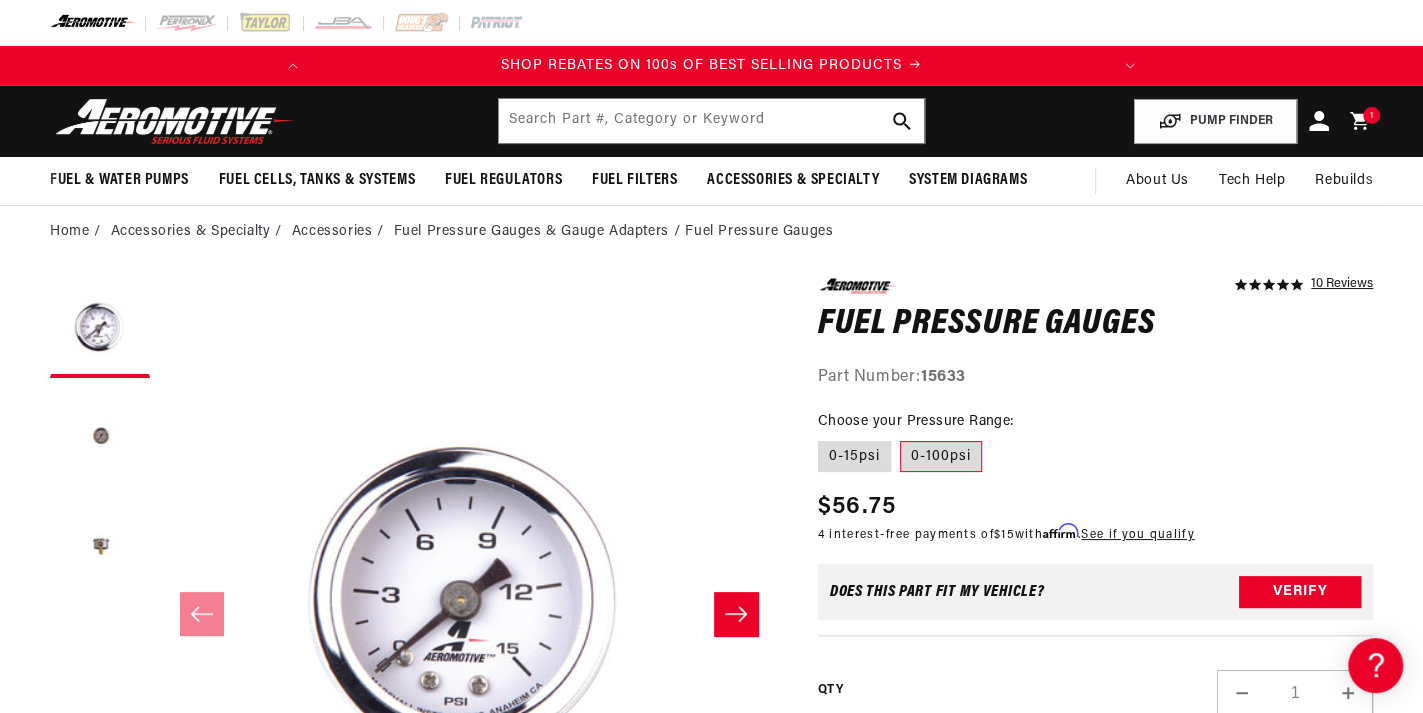 click on "Choose your Pressure Range:
0-15psi
0-100psi" at bounding box center [1095, 443] 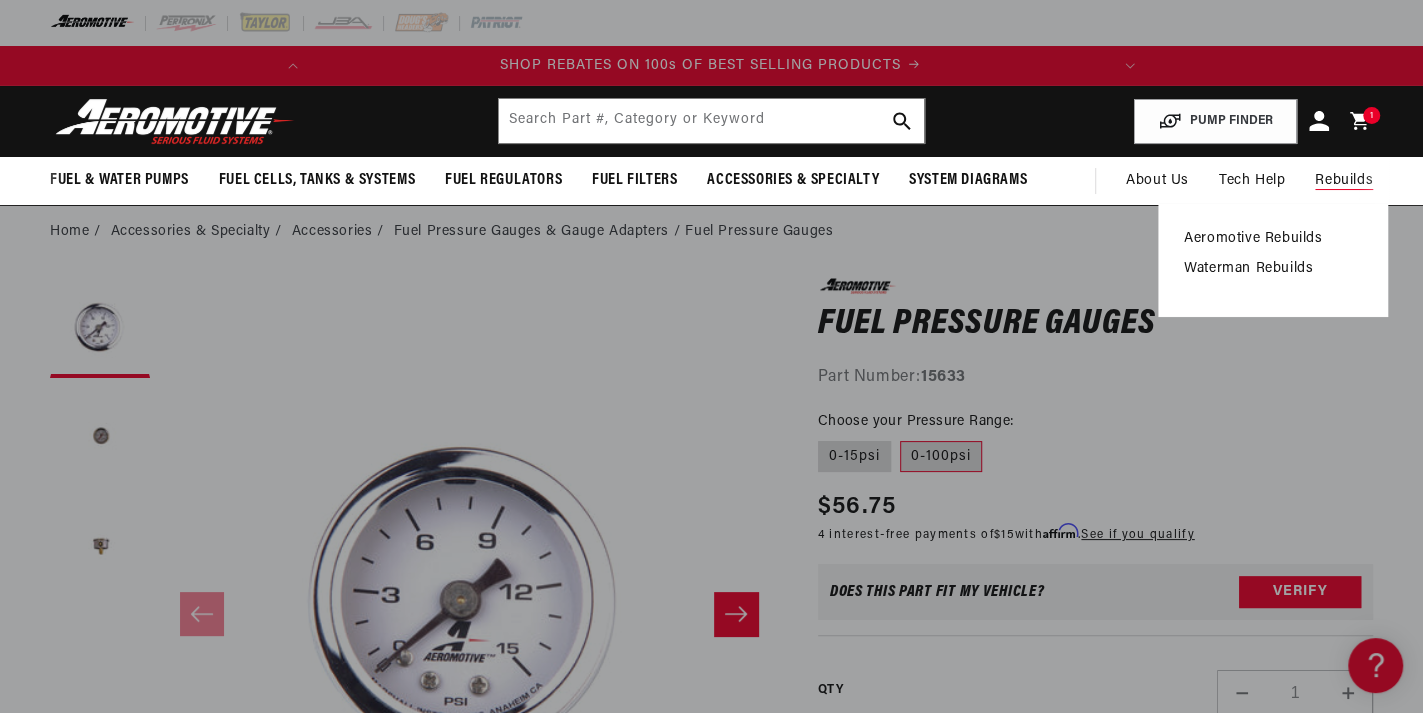scroll, scrollTop: 0, scrollLeft: 0, axis: both 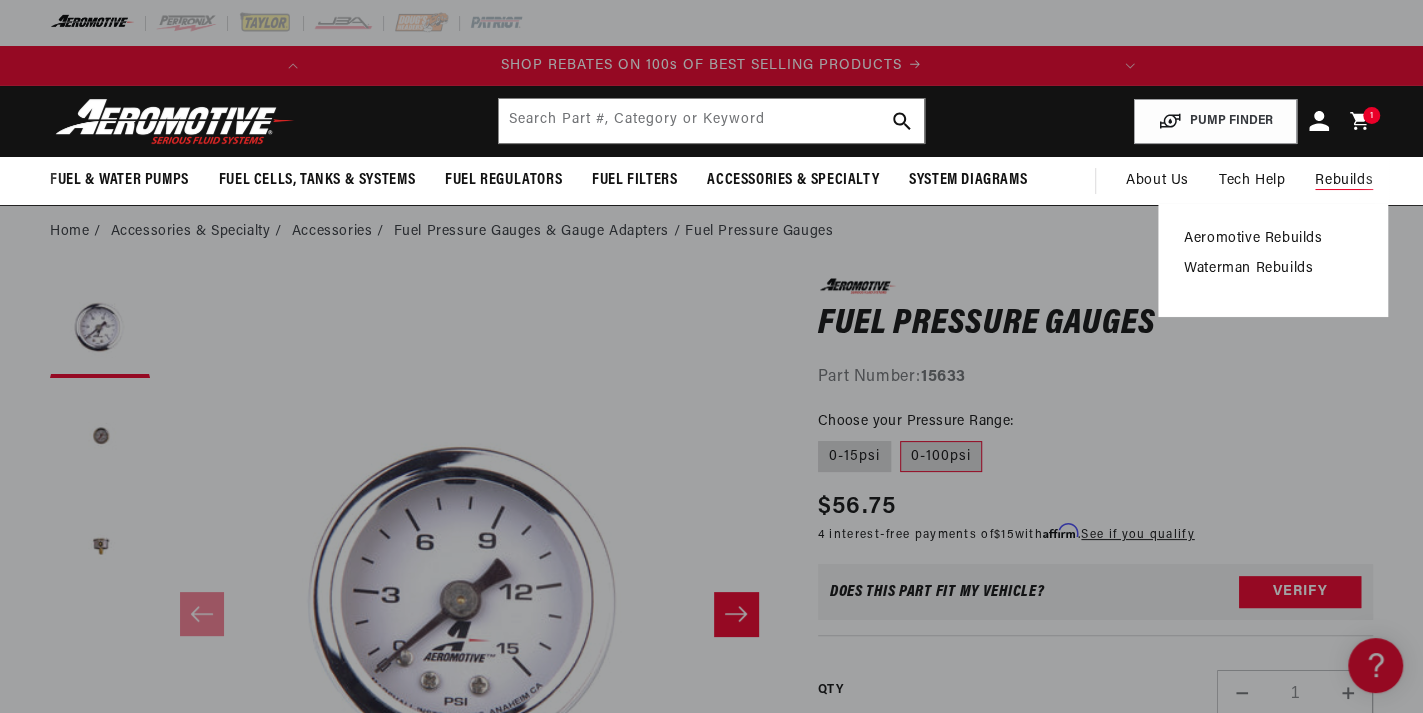 click on "Aeromotive Rebuilds" at bounding box center [1273, 239] 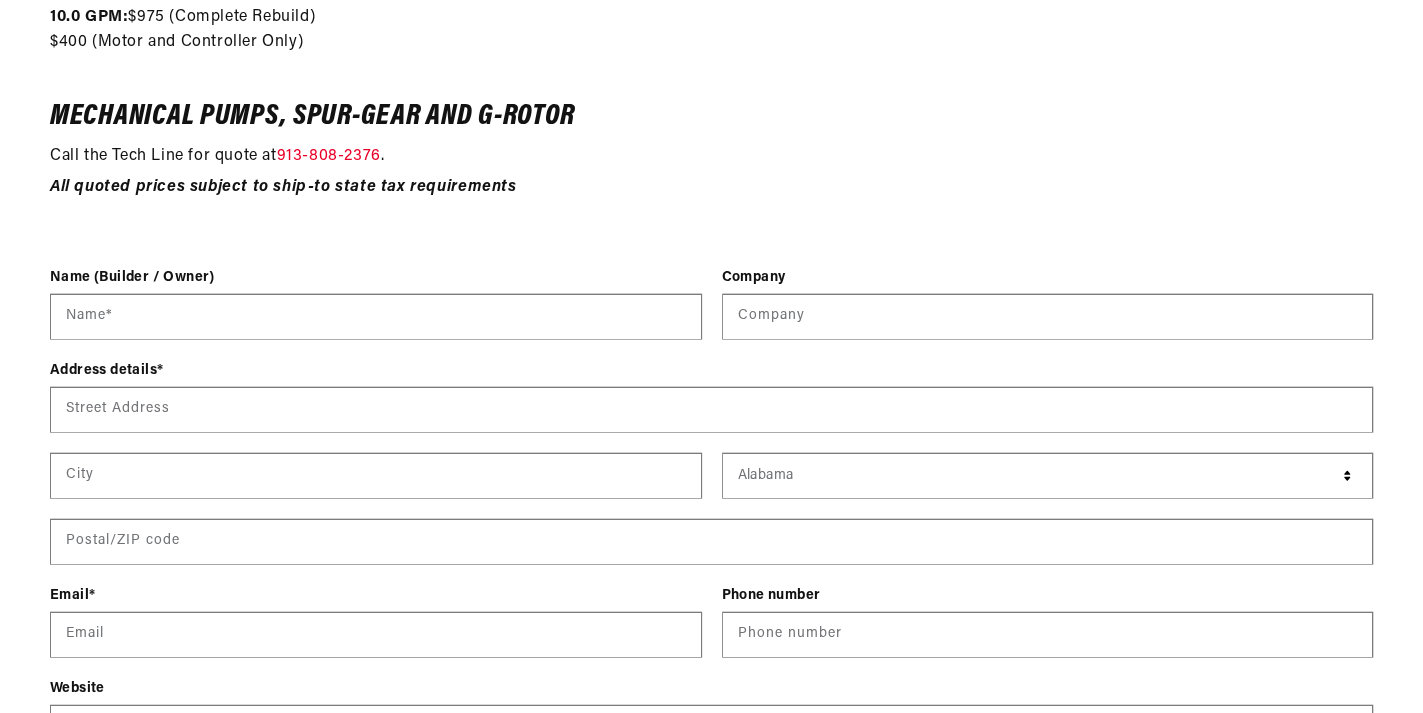 scroll, scrollTop: 2699, scrollLeft: 0, axis: vertical 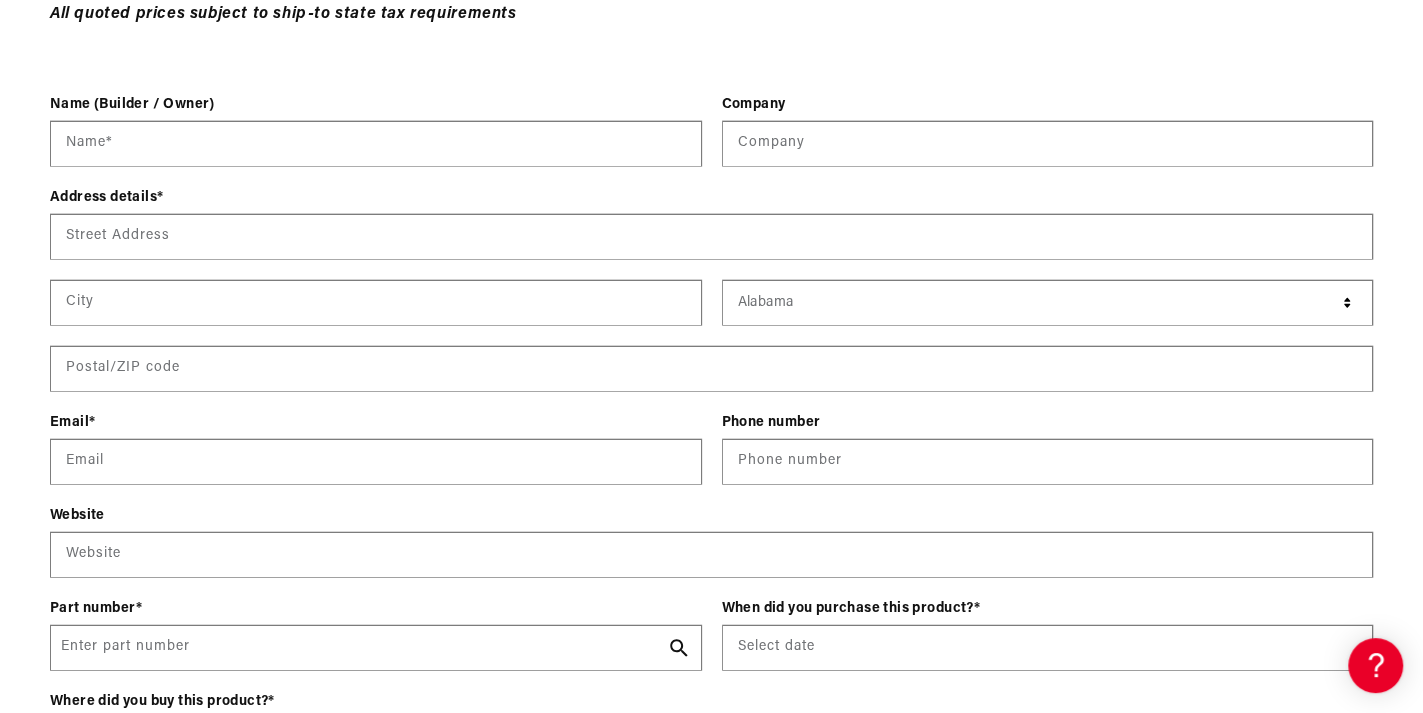 click on "Website" at bounding box center [711, 515] 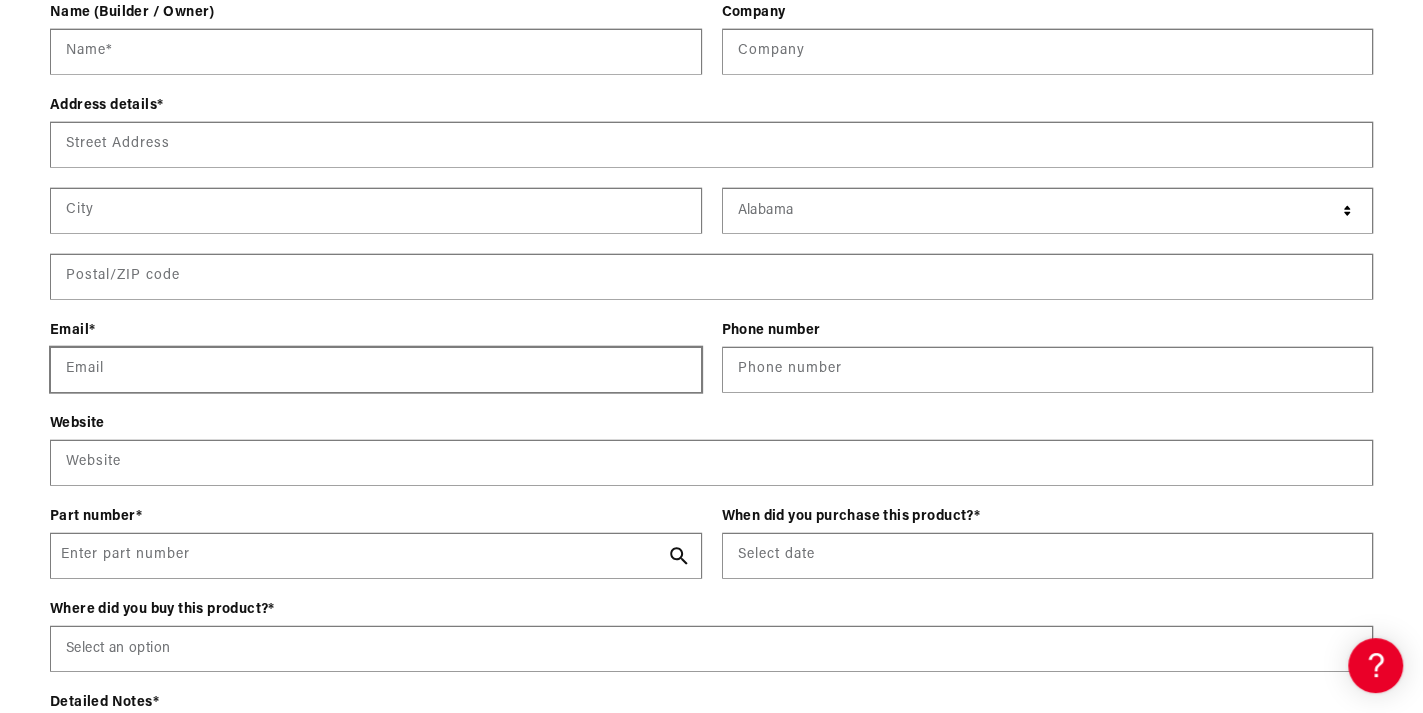 scroll, scrollTop: 2999, scrollLeft: 0, axis: vertical 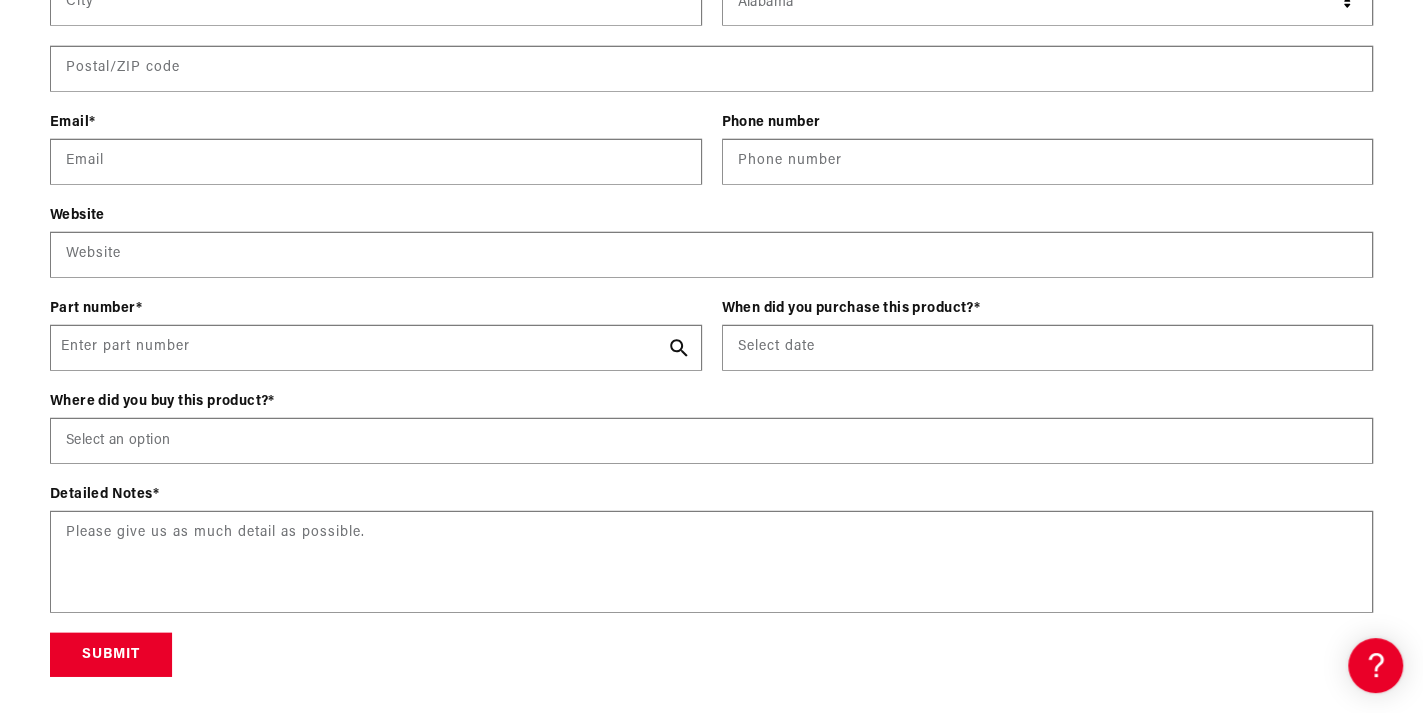 click on "Name (Builder / Owner)
Name
*
Company
Company
Address details
*
Street Address
City
Country/region
United States
---
Afghanistan
Åland Islands
Albania
Algeria
Andorra
Angola
Anguilla
Antigua & Barbuda
Argentina
Armenia
Aruba
Ascension Island
Australia
Austria
Azerbaijan
Bahamas
Bahrain
Bangladesh
Barbados
Belarus
Belgium
Belize
Benin
Bermuda
Bhutan
Bolivia
Bosnia & Herzegovina
Botswana
Brazil
British Indian Ocean Territory
Brunei" at bounding box center [711, 236] 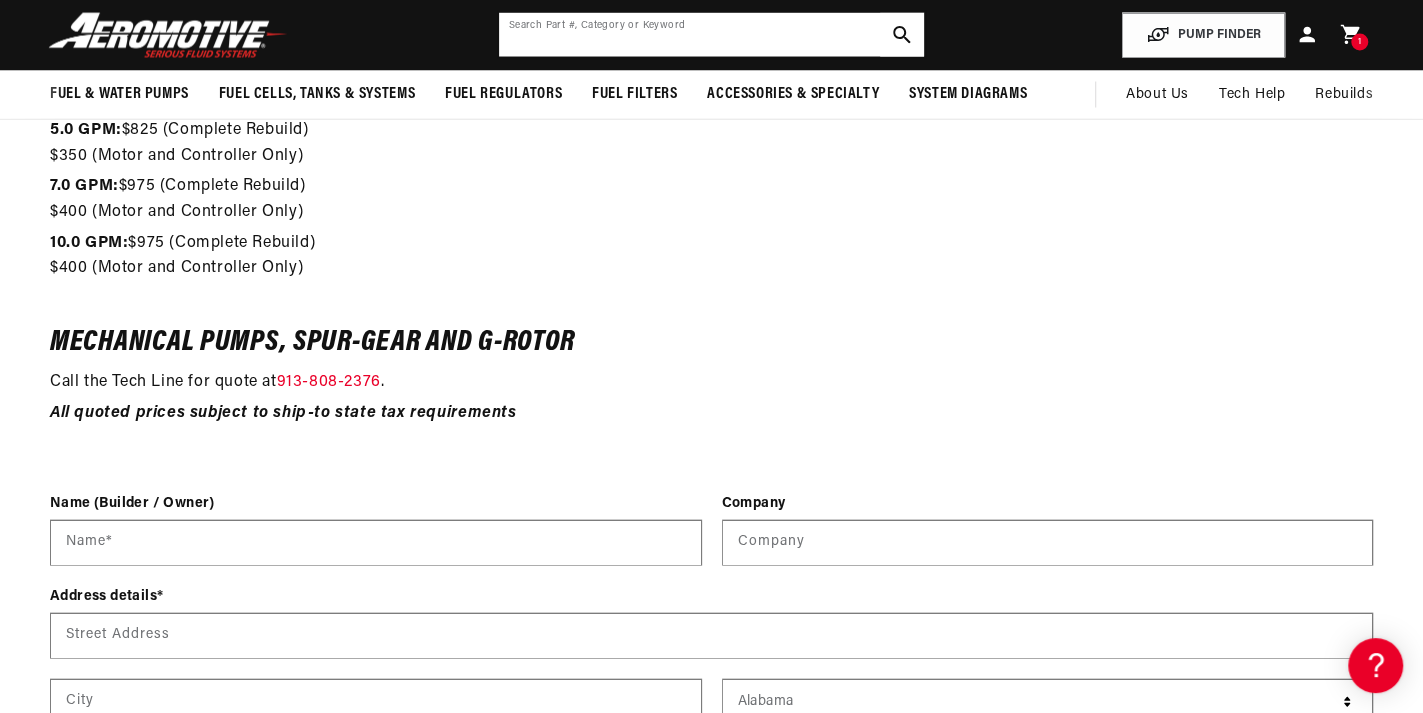 click 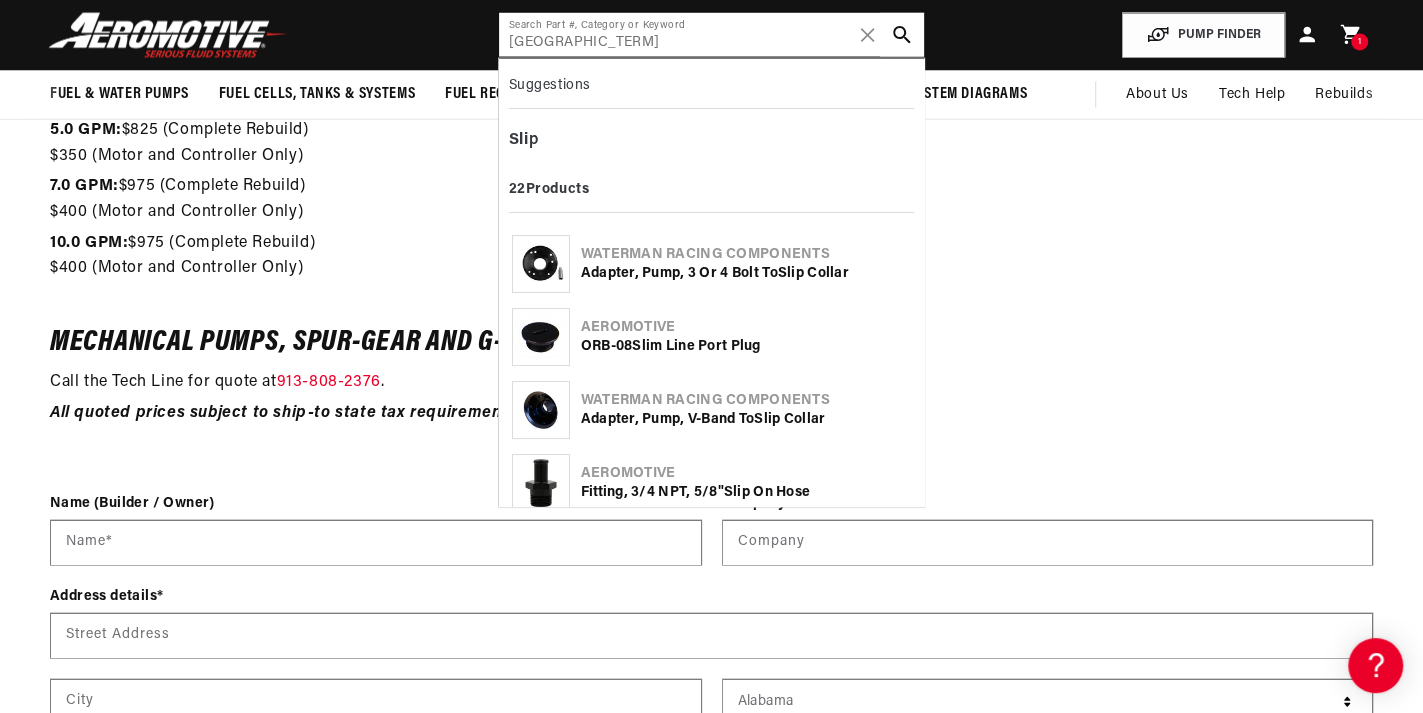 scroll, scrollTop: 0, scrollLeft: 0, axis: both 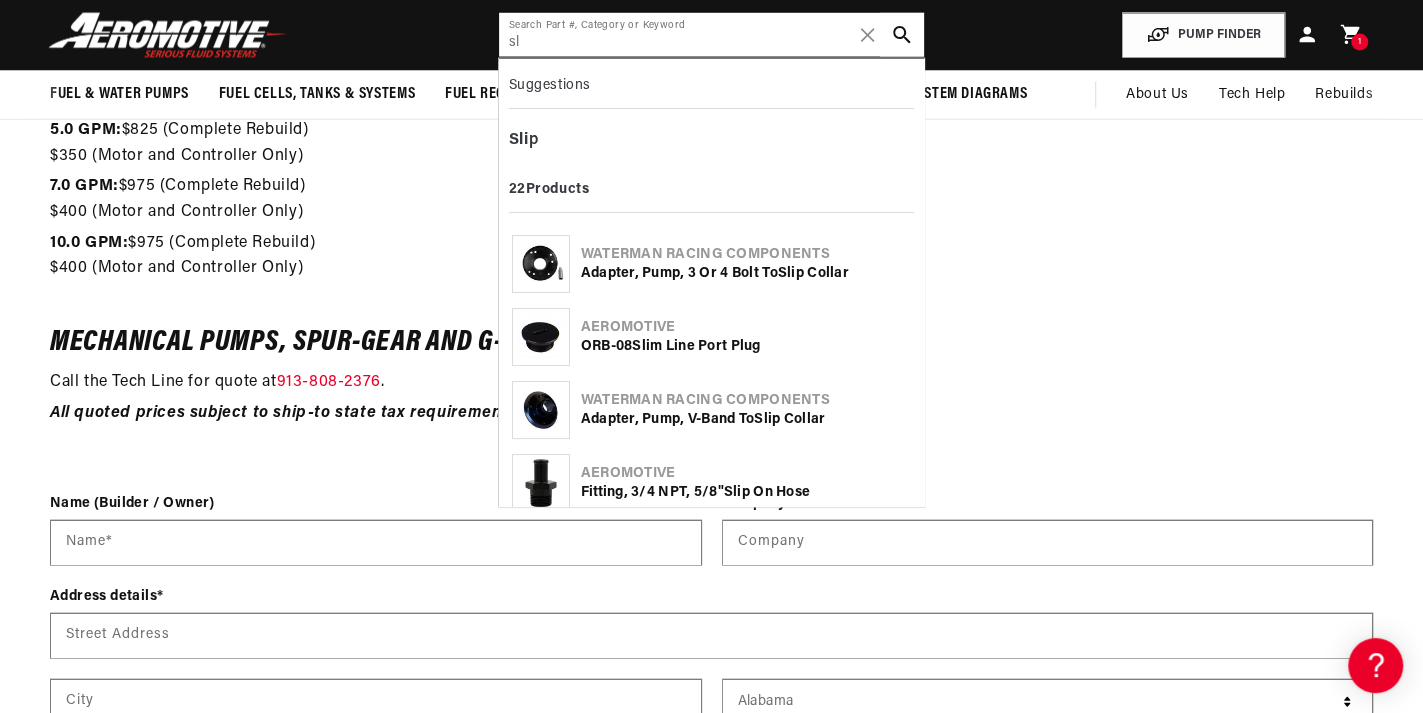 type on "s" 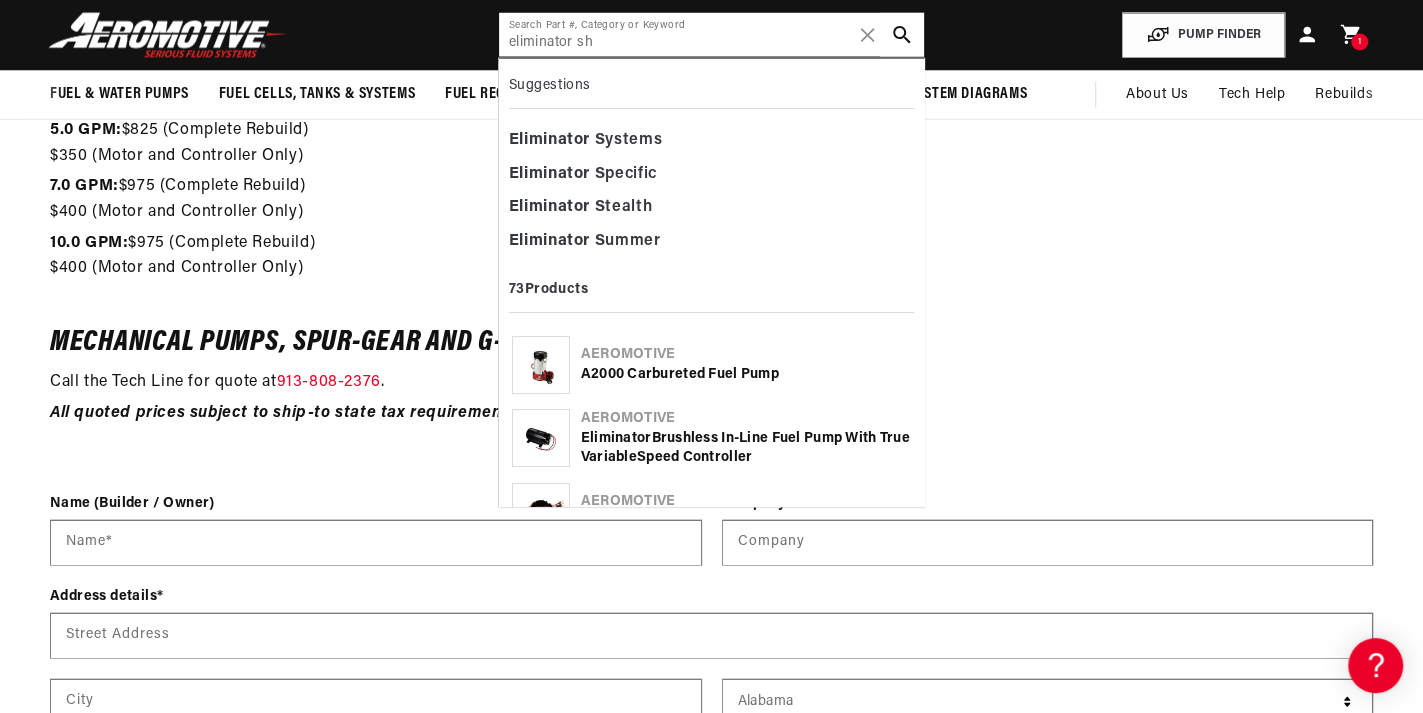 scroll, scrollTop: 0, scrollLeft: 791, axis: horizontal 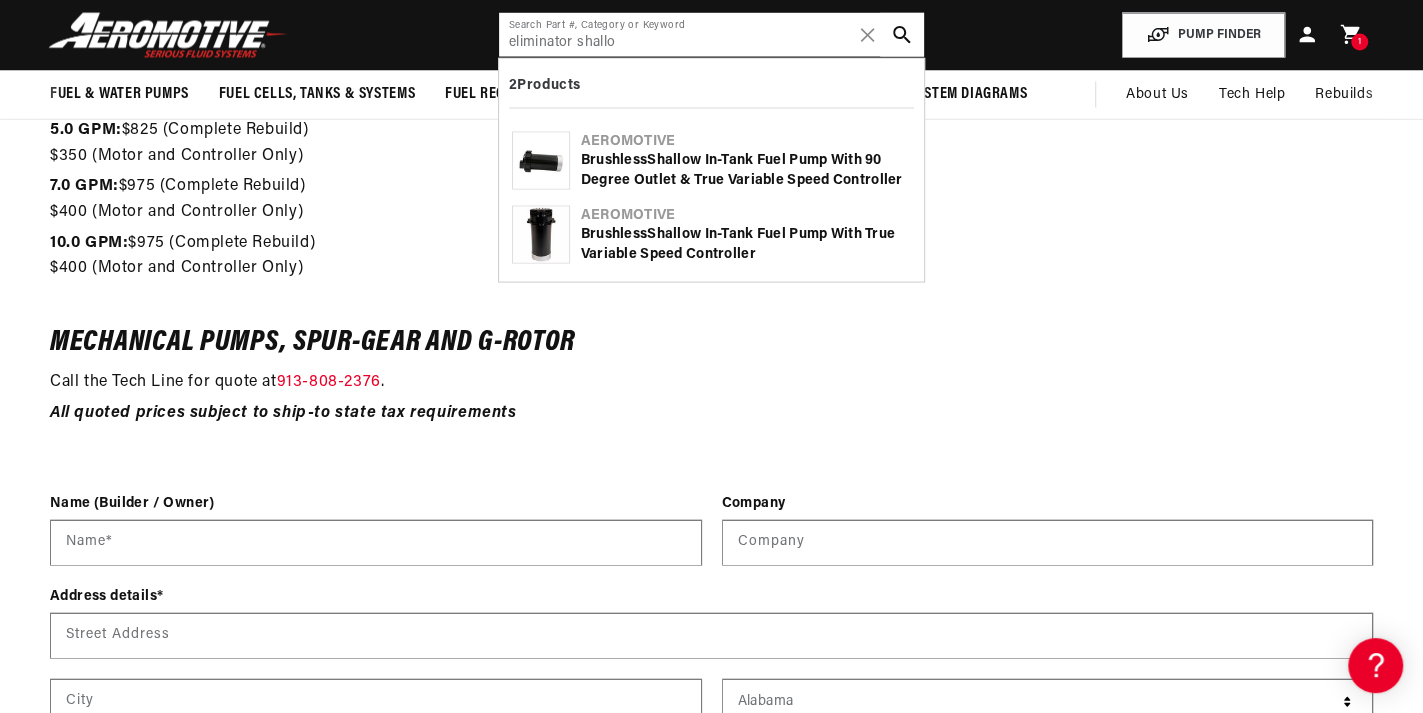 type on "eliminator shallo" 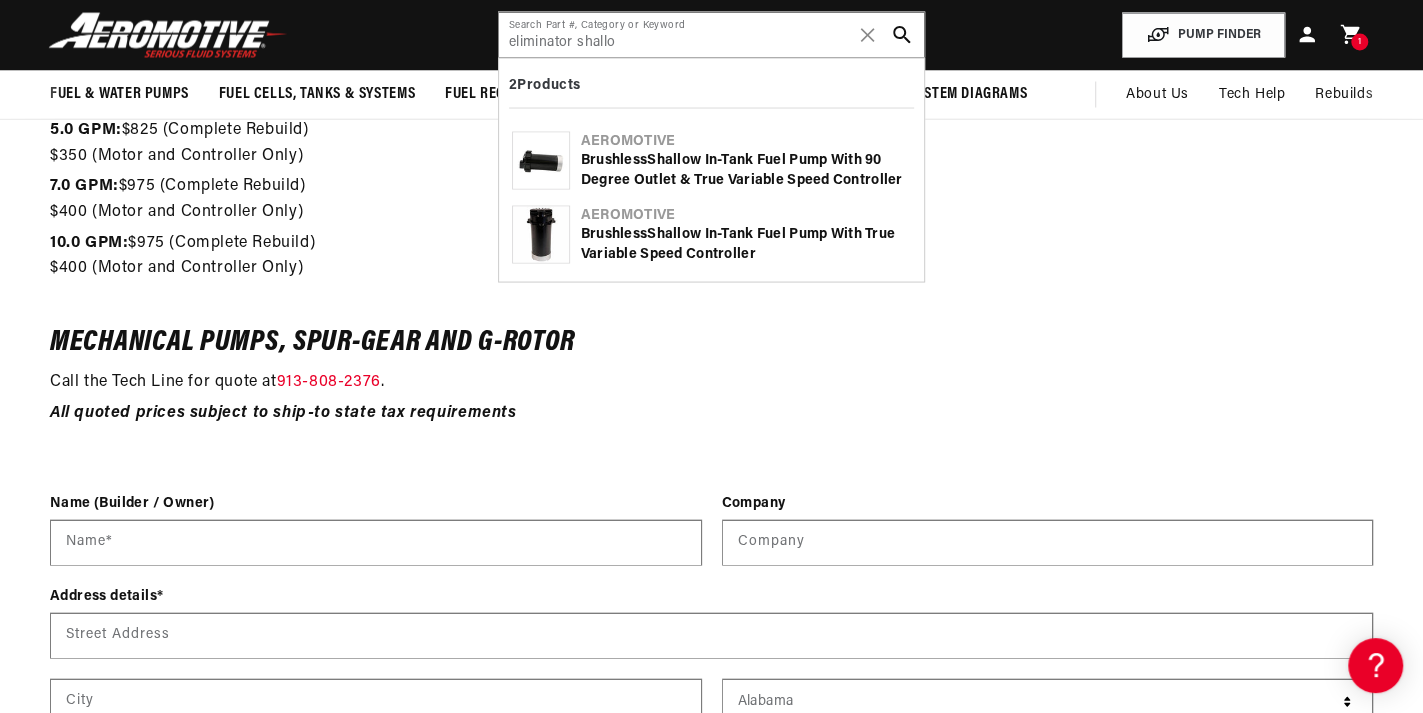 click on "Brushless  Shallo w In-Tank Fuel Pump with 90 Degree Outlet & True Variable Speed Controller" 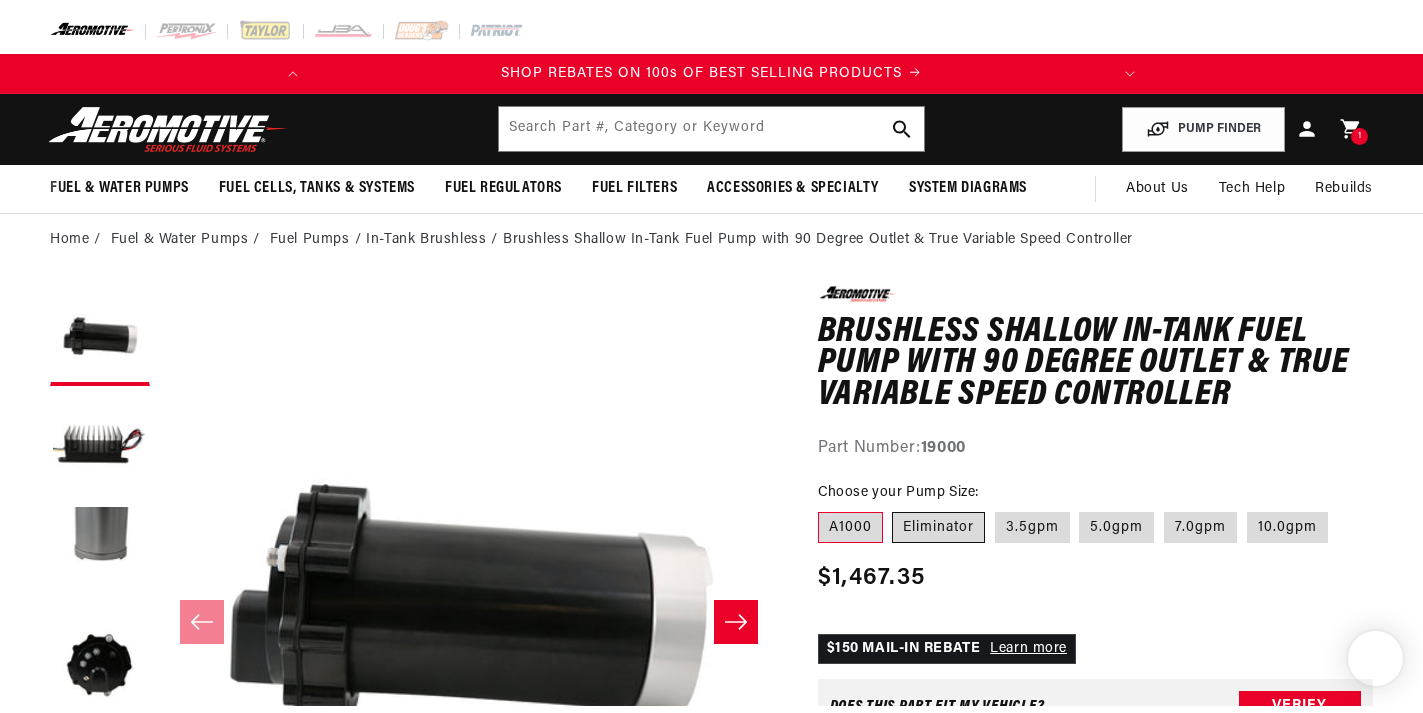 scroll, scrollTop: 0, scrollLeft: 0, axis: both 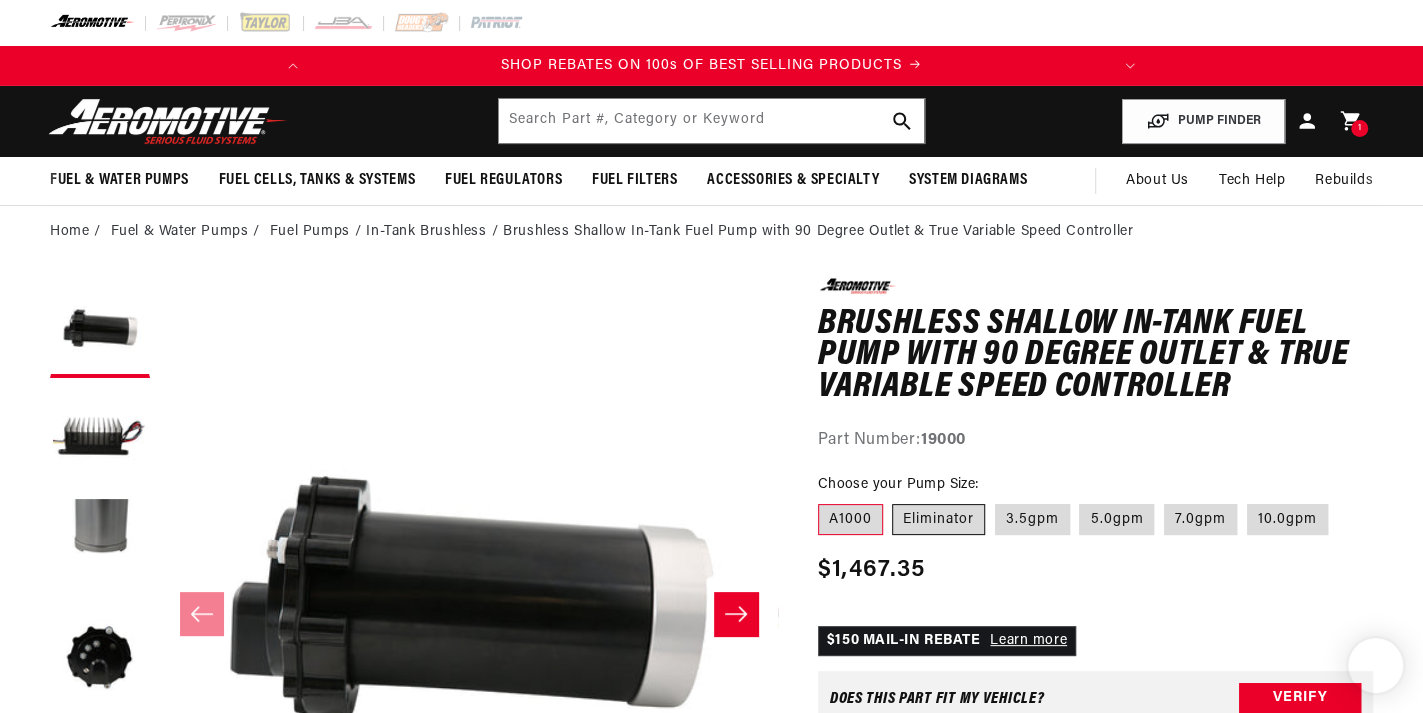 click on "Eliminator" at bounding box center [938, 520] 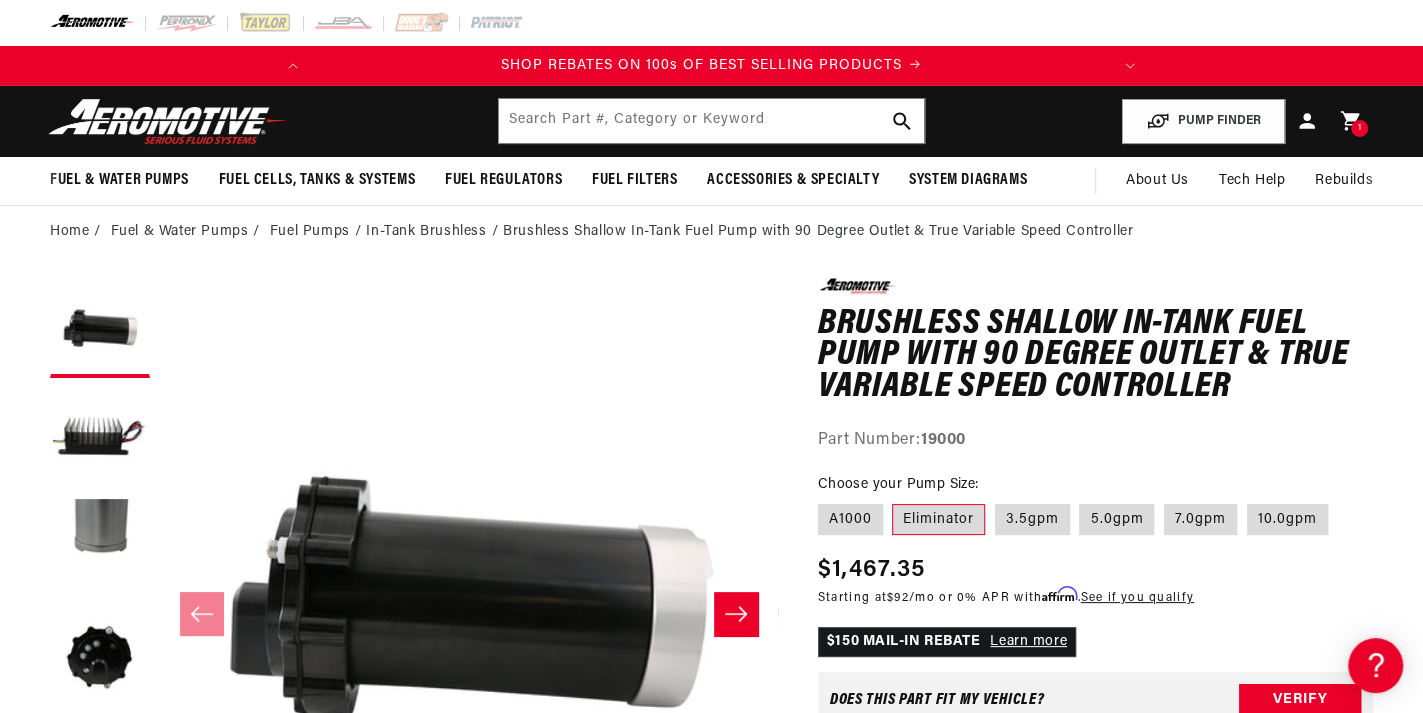 scroll, scrollTop: 0, scrollLeft: 0, axis: both 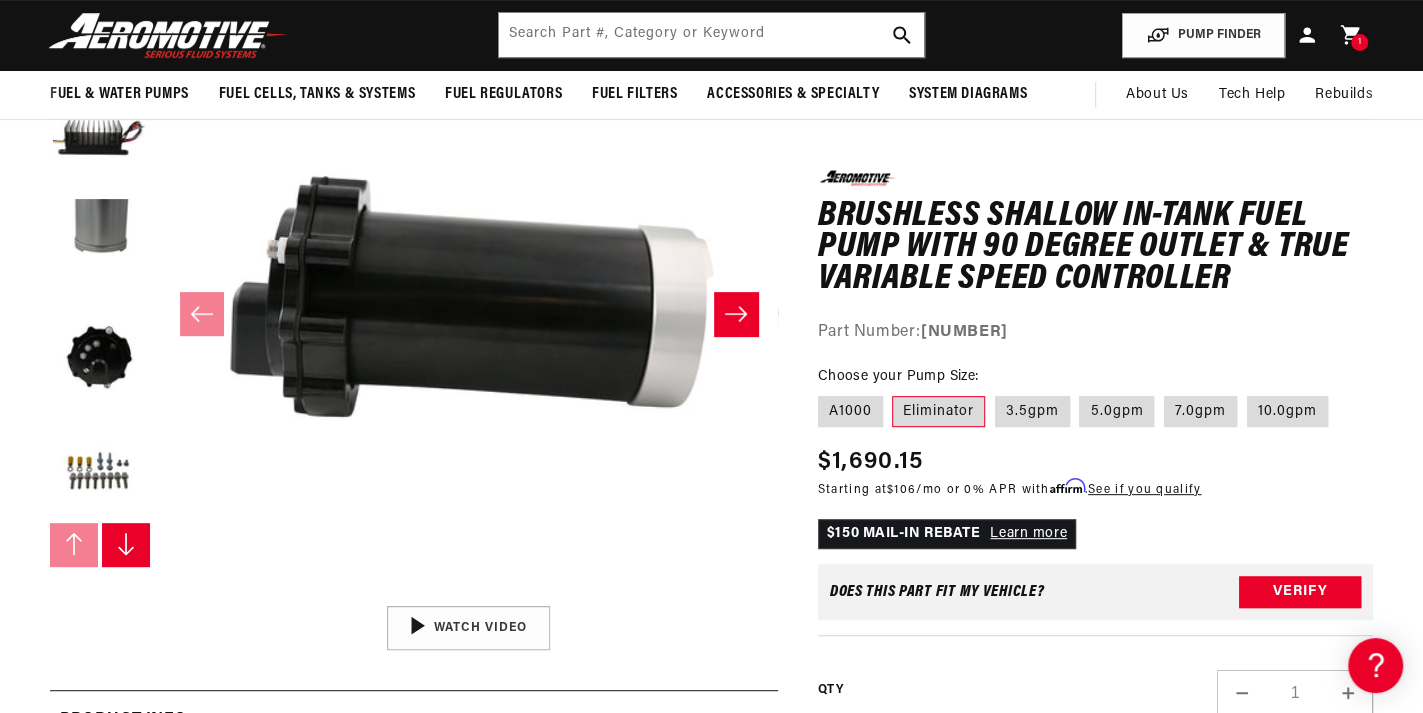 click on "0.0 star rating      Write a review
Brushless Shallow In-Tank Fuel Pump with 90 Degree Outlet & True Variable Speed Controller
Brushless Shallow In-Tank Fuel Pump with 90 Degree Outlet & True Variable Speed Controller
0.0 star rating      Write a review
Part Number:  19001" at bounding box center (1095, 257) 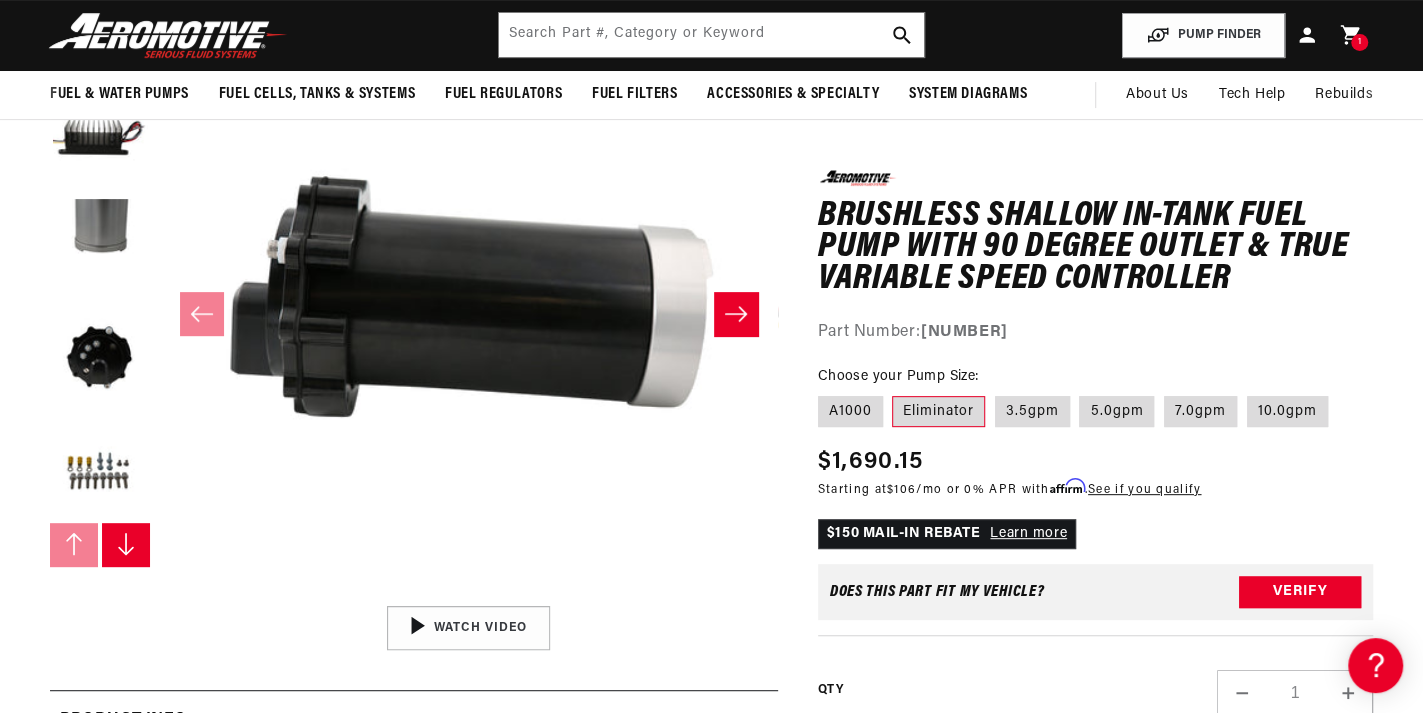 scroll, scrollTop: 0, scrollLeft: 0, axis: both 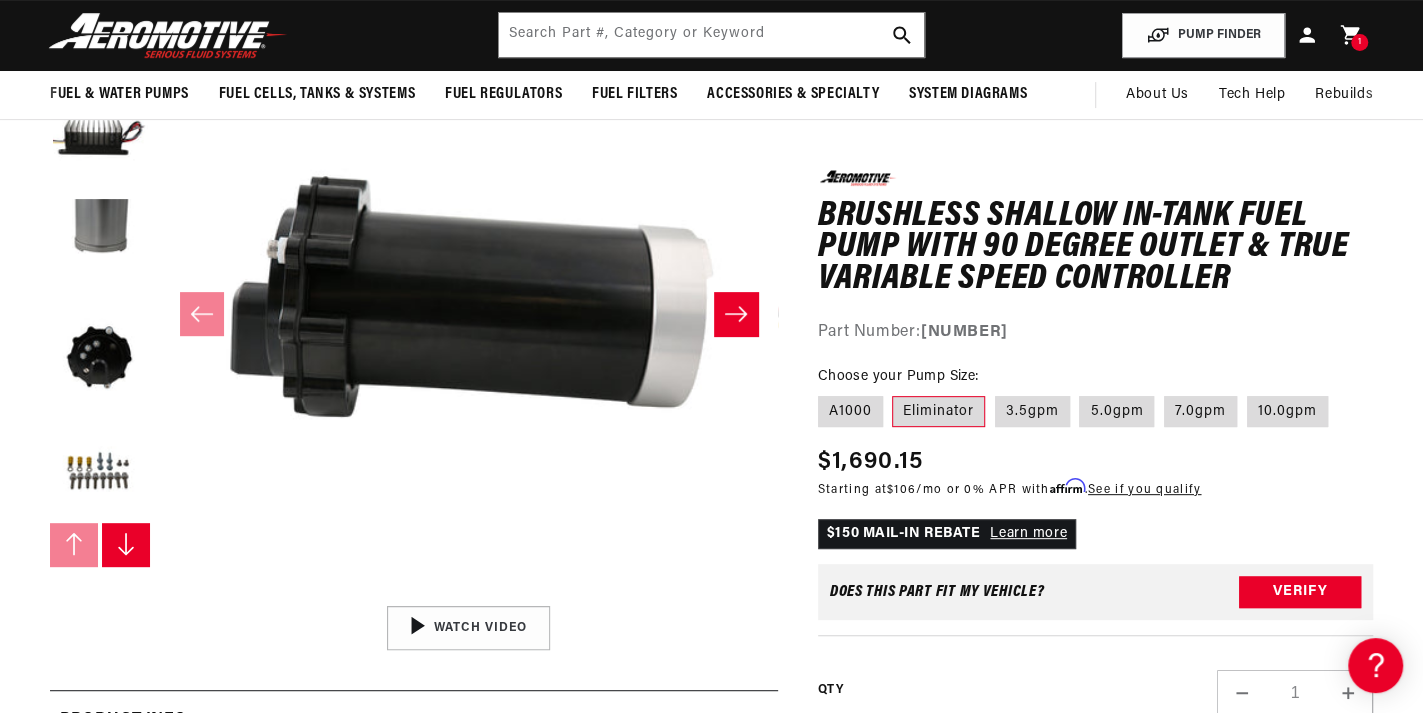 drag, startPoint x: 131, startPoint y: 652, endPoint x: 363, endPoint y: 559, distance: 249.946 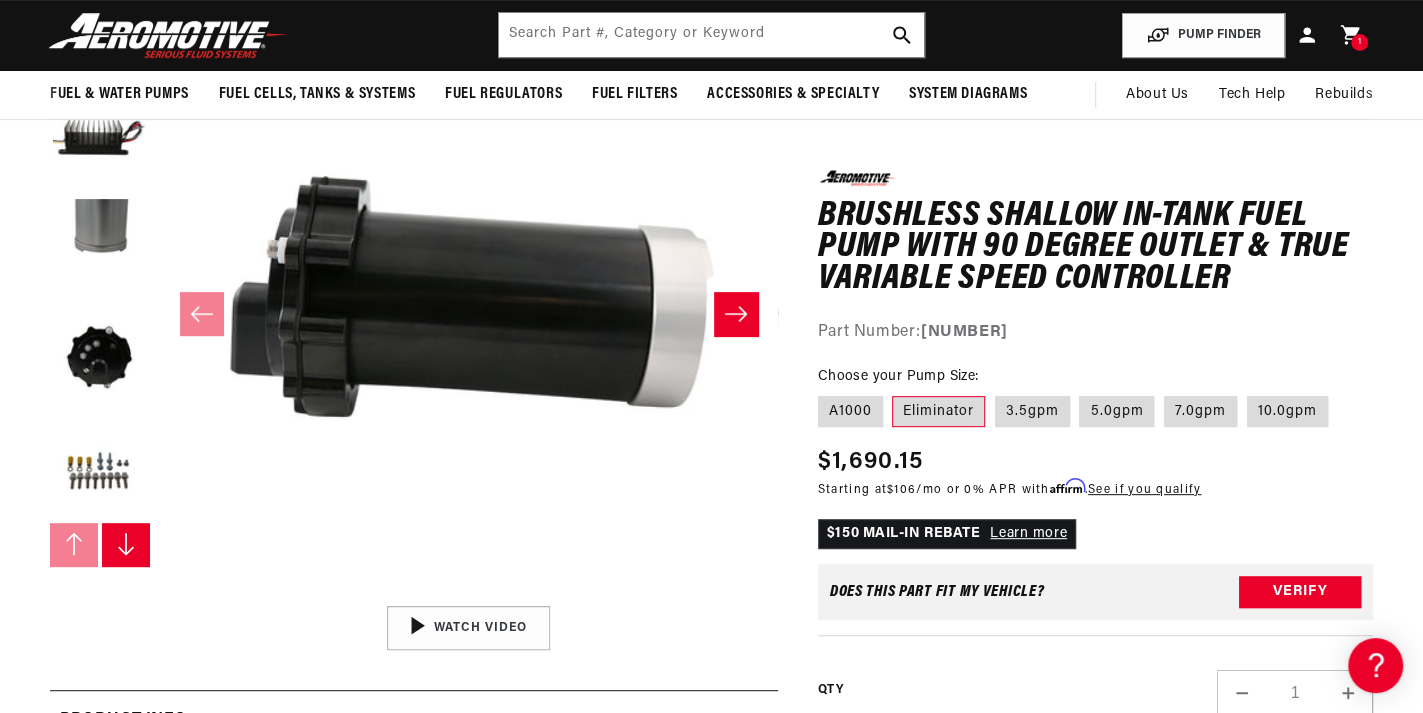 scroll, scrollTop: 0, scrollLeft: 791, axis: horizontal 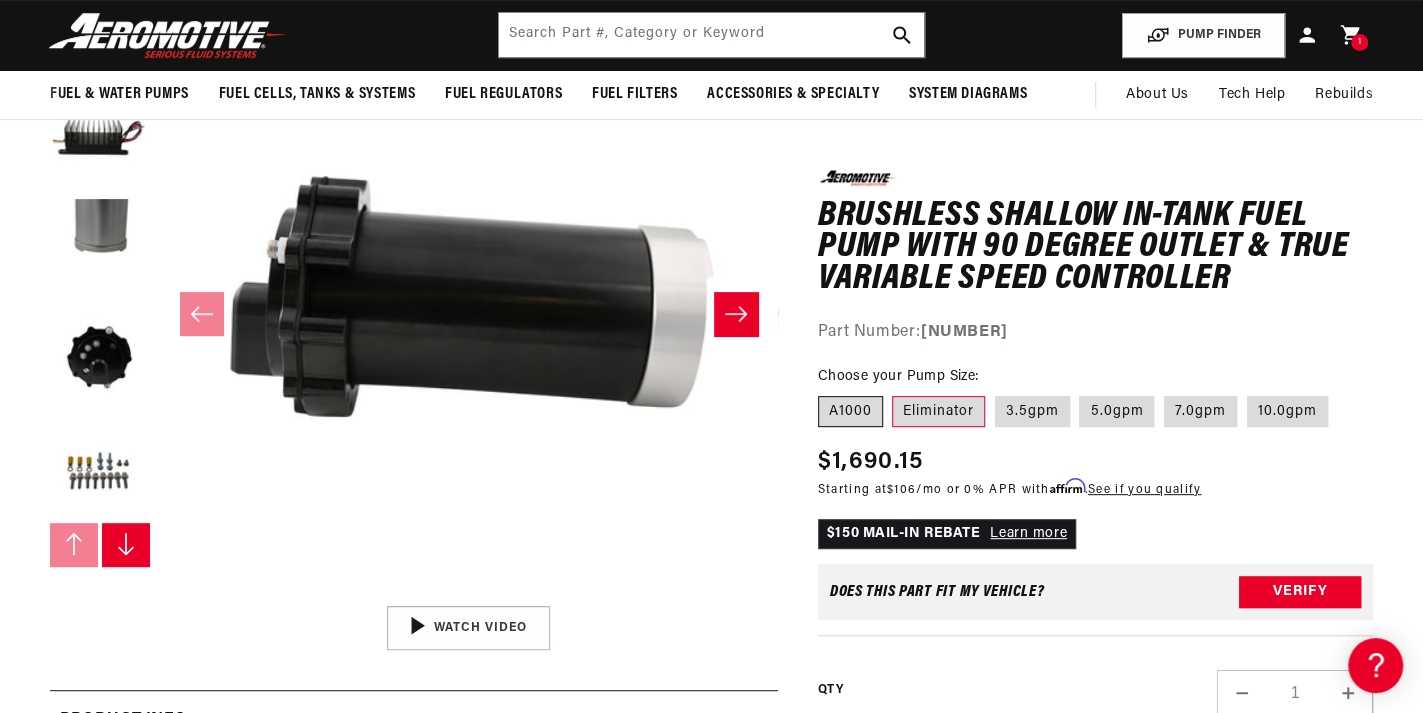 click on "A1000" at bounding box center (850, 411) 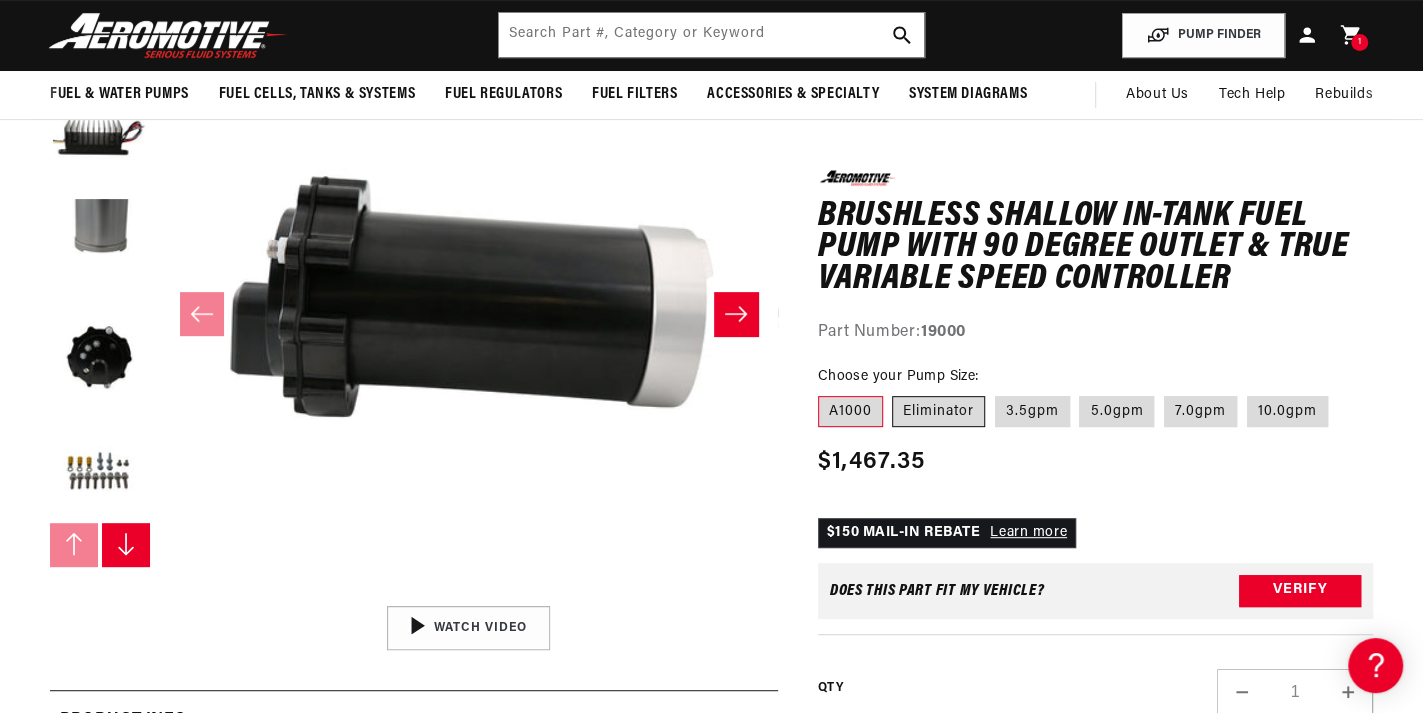 click on "Eliminator" at bounding box center (938, 411) 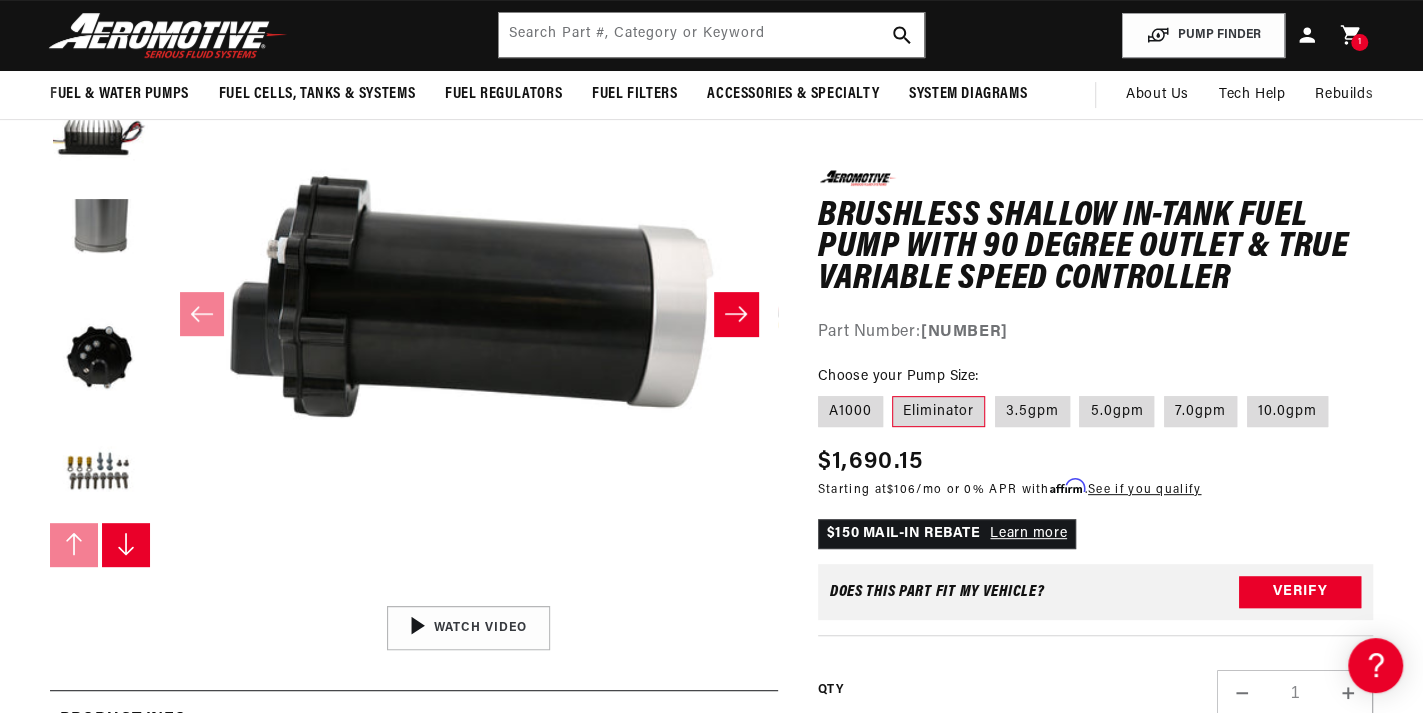 scroll, scrollTop: 0, scrollLeft: 0, axis: both 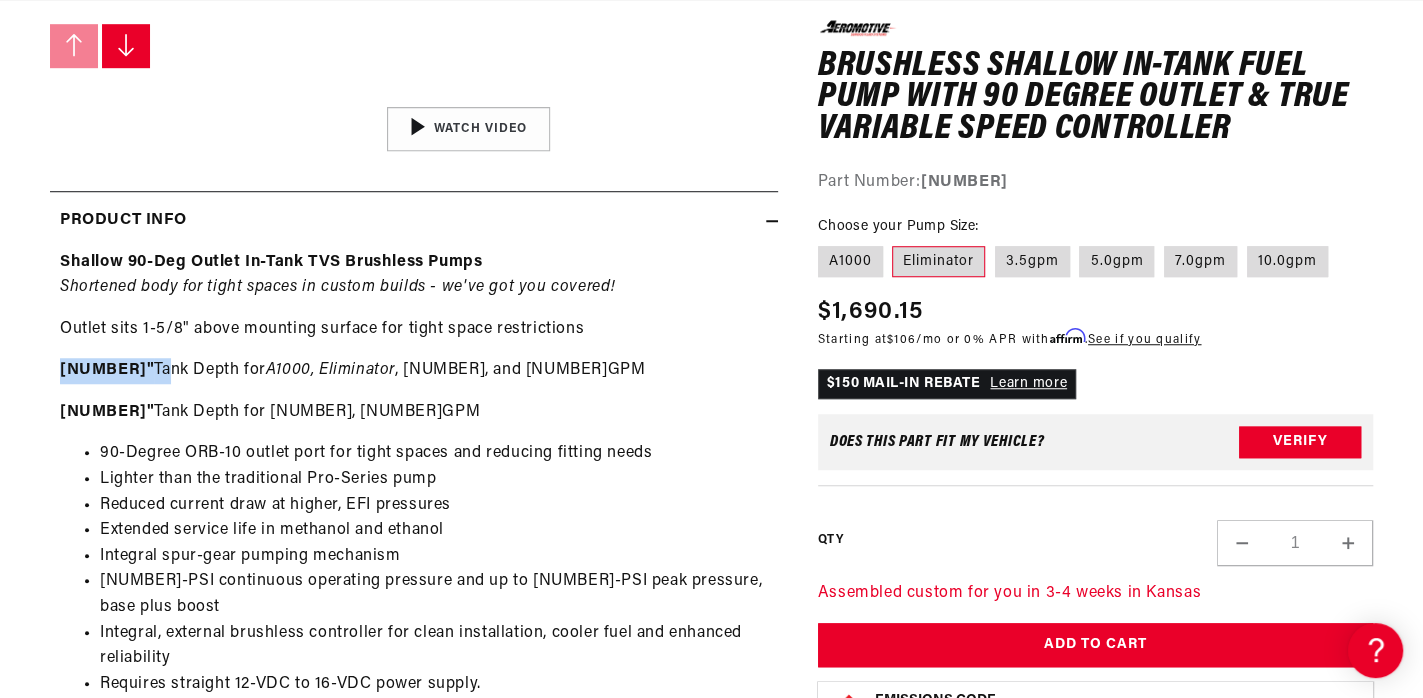 drag, startPoint x: 58, startPoint y: 368, endPoint x: 102, endPoint y: 373, distance: 44.28318 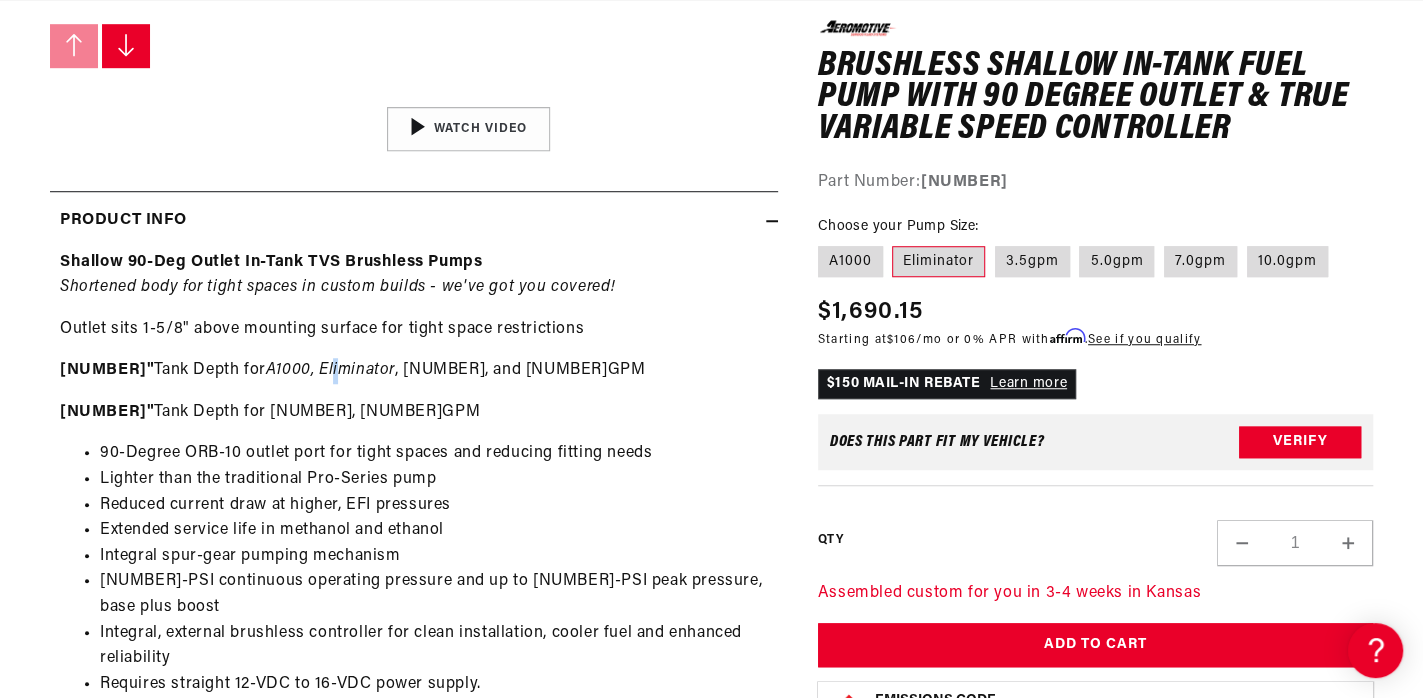 click on "Shallow 90-Deg Outlet In-Tank TVS Brushless Pumps   Shortened body for tight spaces in custom builds - we've got you covered!
Outlet sits 1-5/8" above mounting surface for tight space restrictions
6.7"  Tank Depth for  A1000, Eliminator , 3.5, and 5.0GPM
7.2"  Tank Depth for 7.0, 10.0GPM
90-Degree ORB-10 outlet port for tight spaces and reducing fitting needs
Lighter than the traditional Pro-Series pump
Reduced current draw at higher, EFI pressures
Extended service life in methanol and ethanol
Integral spur-gear pumping mechanism
90-PSI continuous operating pressure and up to 150-PSI peak pressure, base plus boost
Integral, external brushless controller for clean installation, cooler fuel and enhanced reliability
Requires straight 12-VDC to 16-VDC power supply.
Not compatible with pulse modulated systems or fuel pump speed controllers." at bounding box center [414, 657] 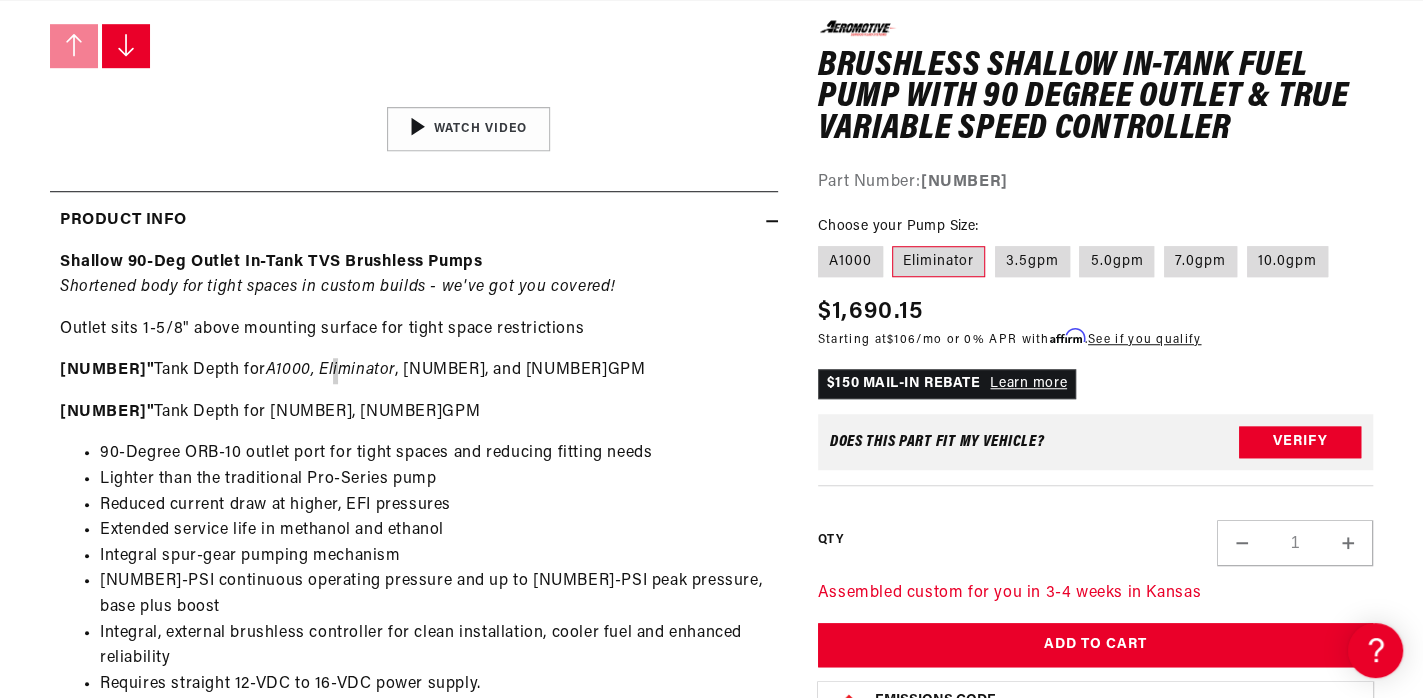 scroll, scrollTop: 0, scrollLeft: 791, axis: horizontal 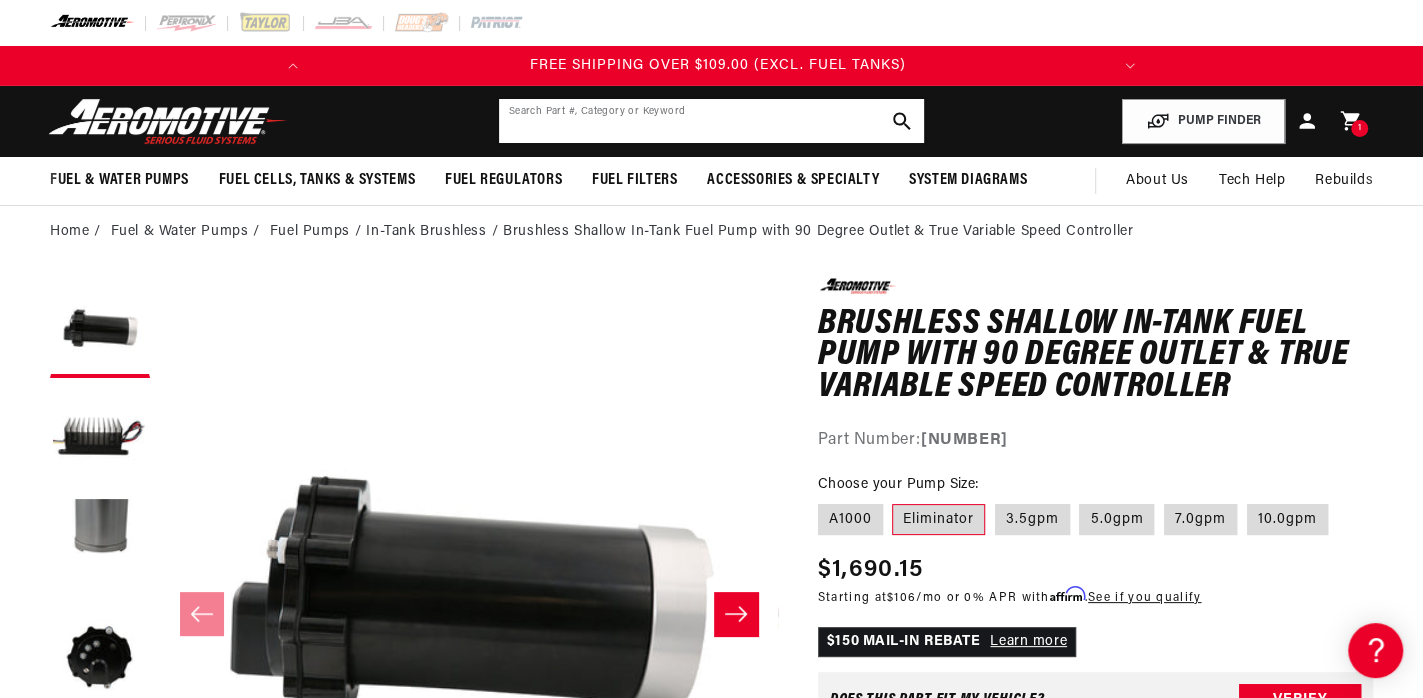 click 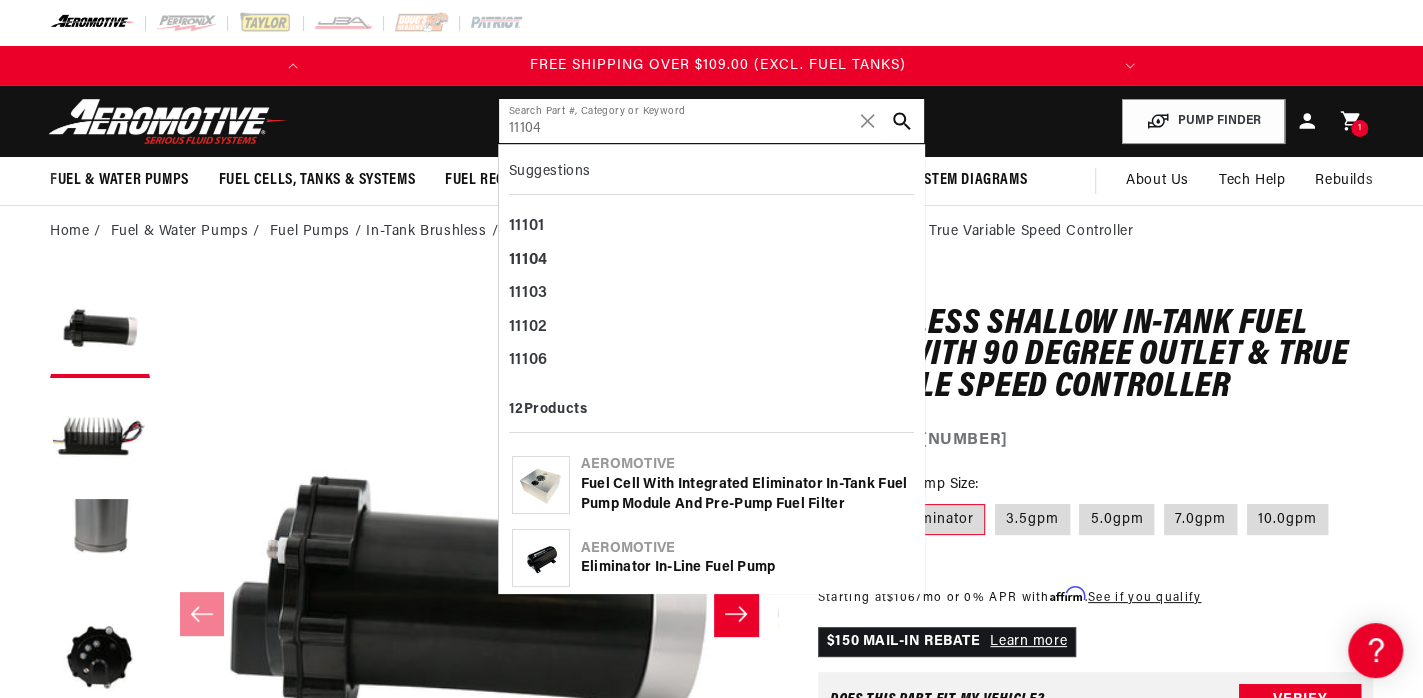 type on "11104" 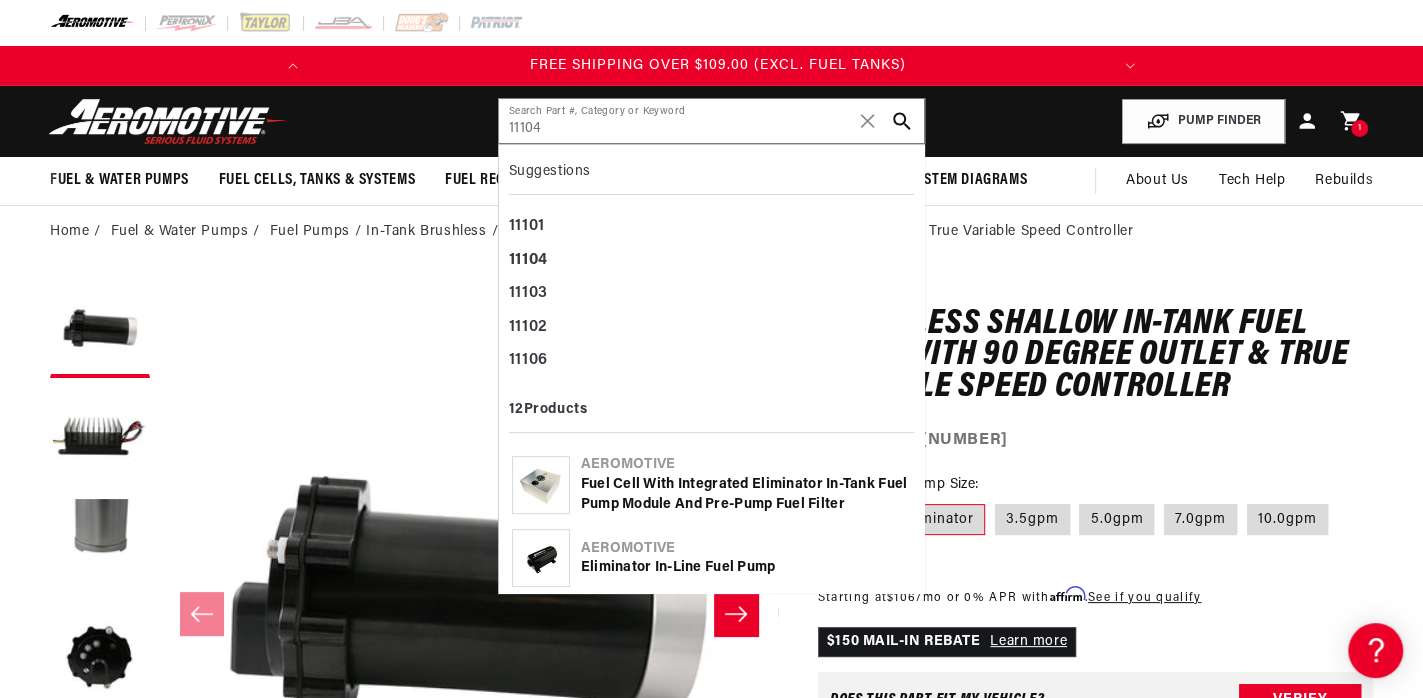 click on "Eliminator In-Line Fuel Pump" 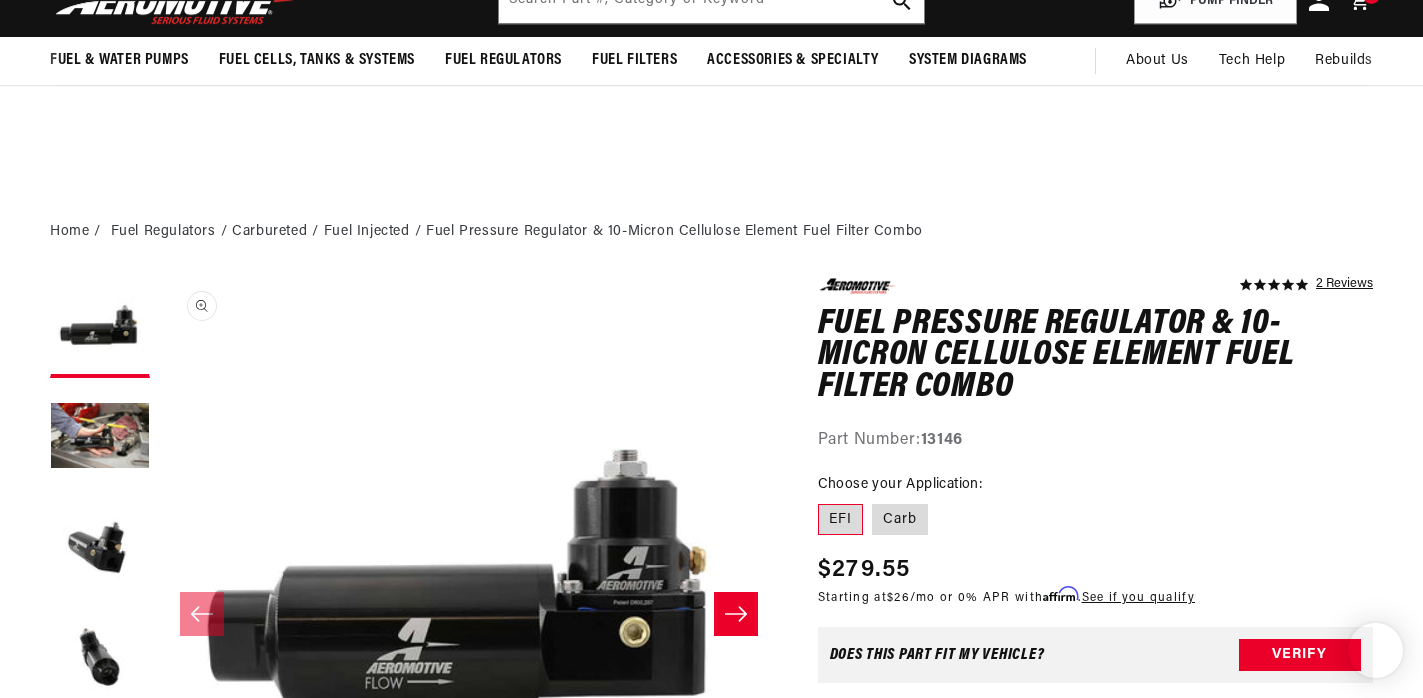 scroll, scrollTop: 199, scrollLeft: 0, axis: vertical 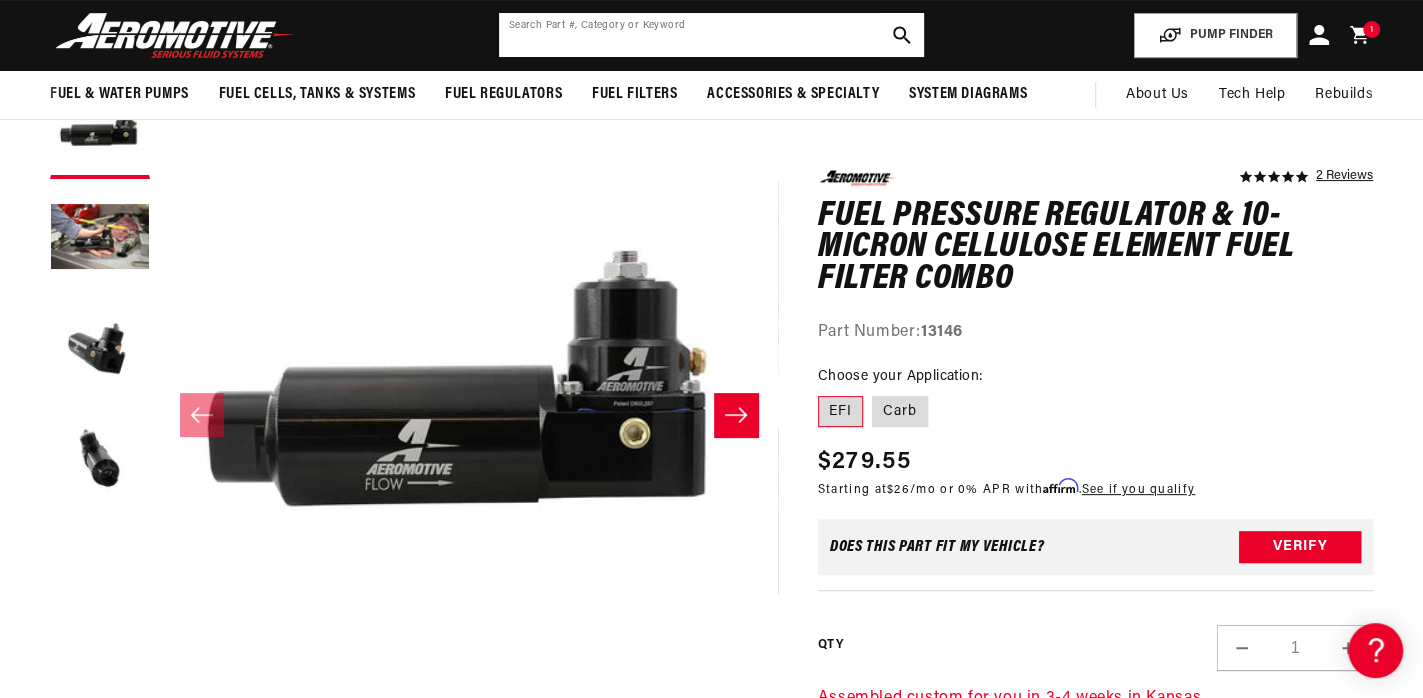 click 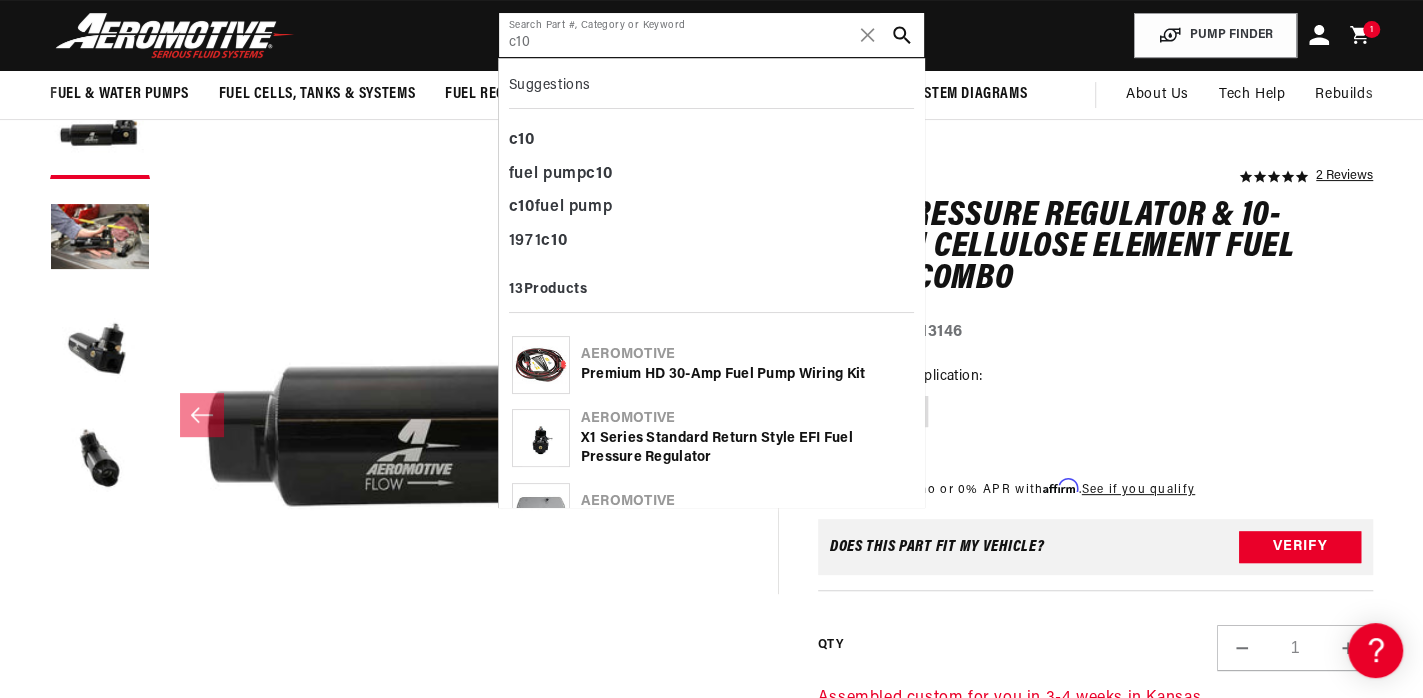 scroll, scrollTop: 0, scrollLeft: 0, axis: both 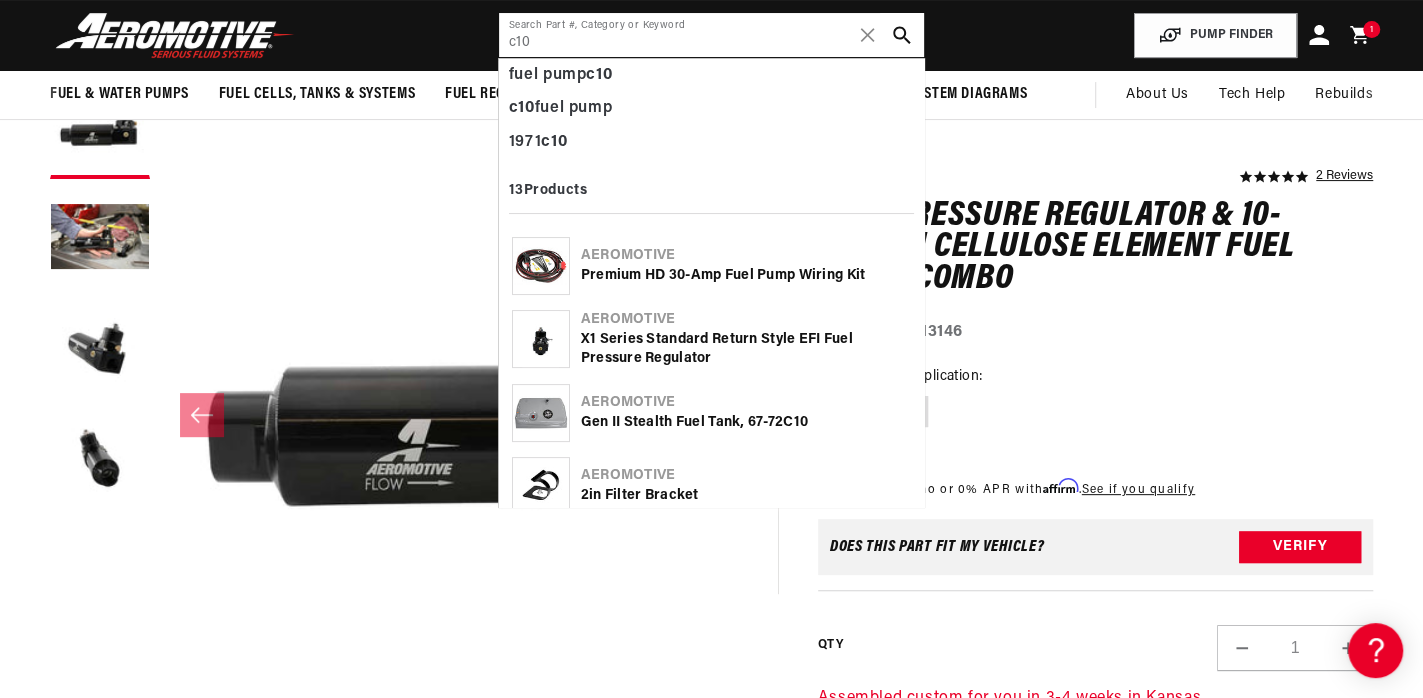 type on "c10" 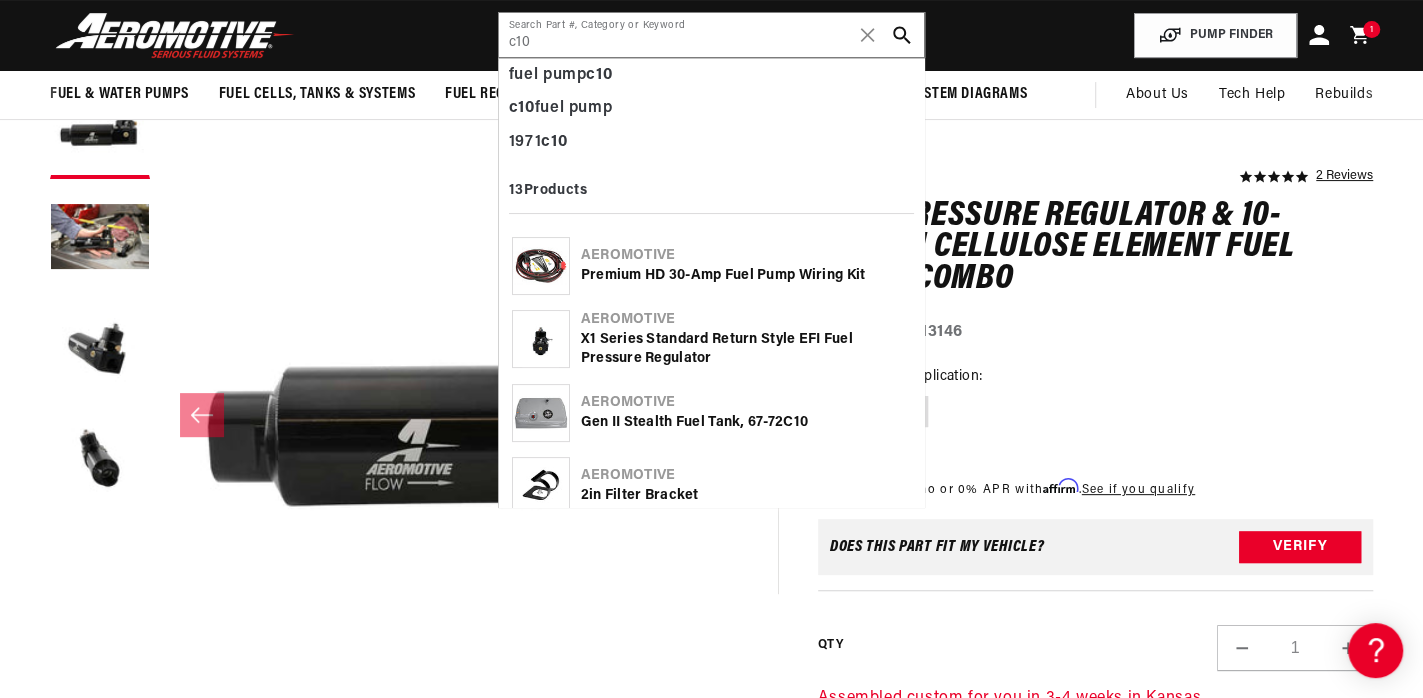 click on "Gen II Stealth Fuel Tank, 67-72  C10" 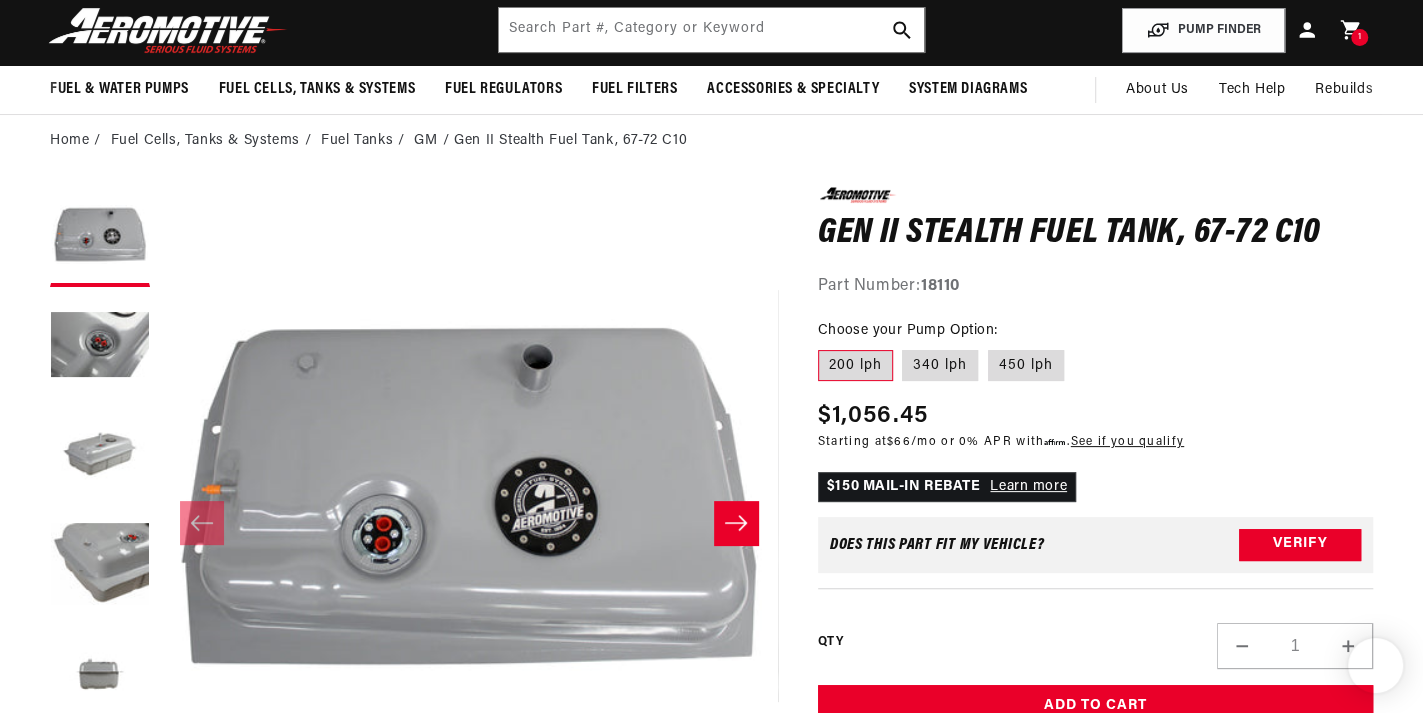 scroll, scrollTop: 99, scrollLeft: 0, axis: vertical 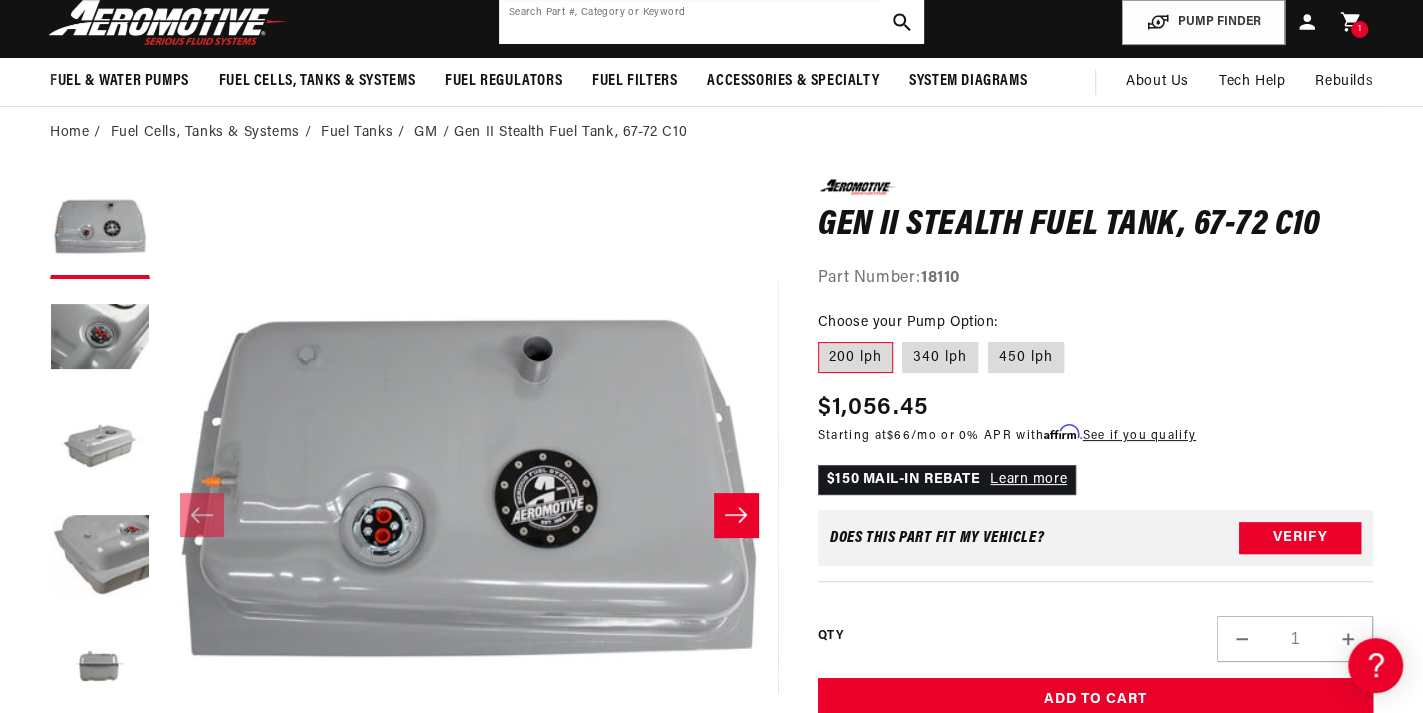 click 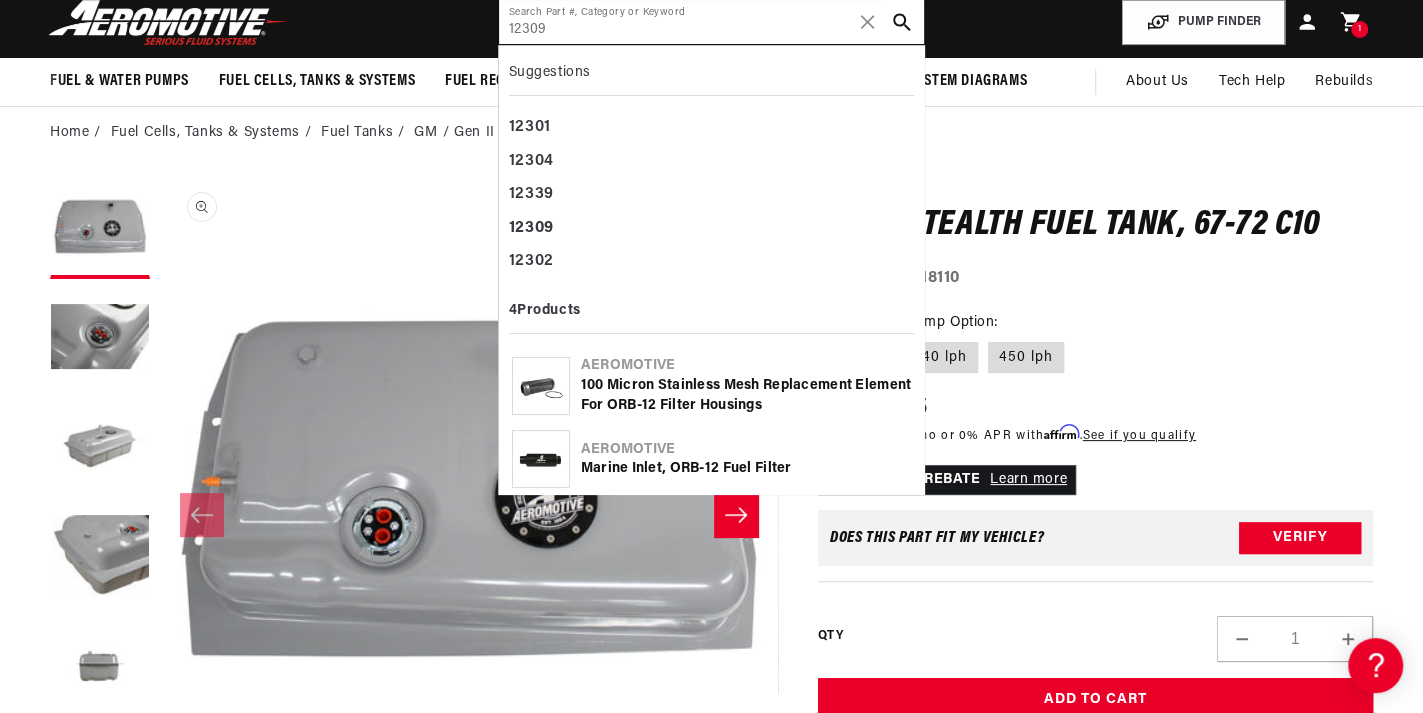 scroll, scrollTop: 0, scrollLeft: 0, axis: both 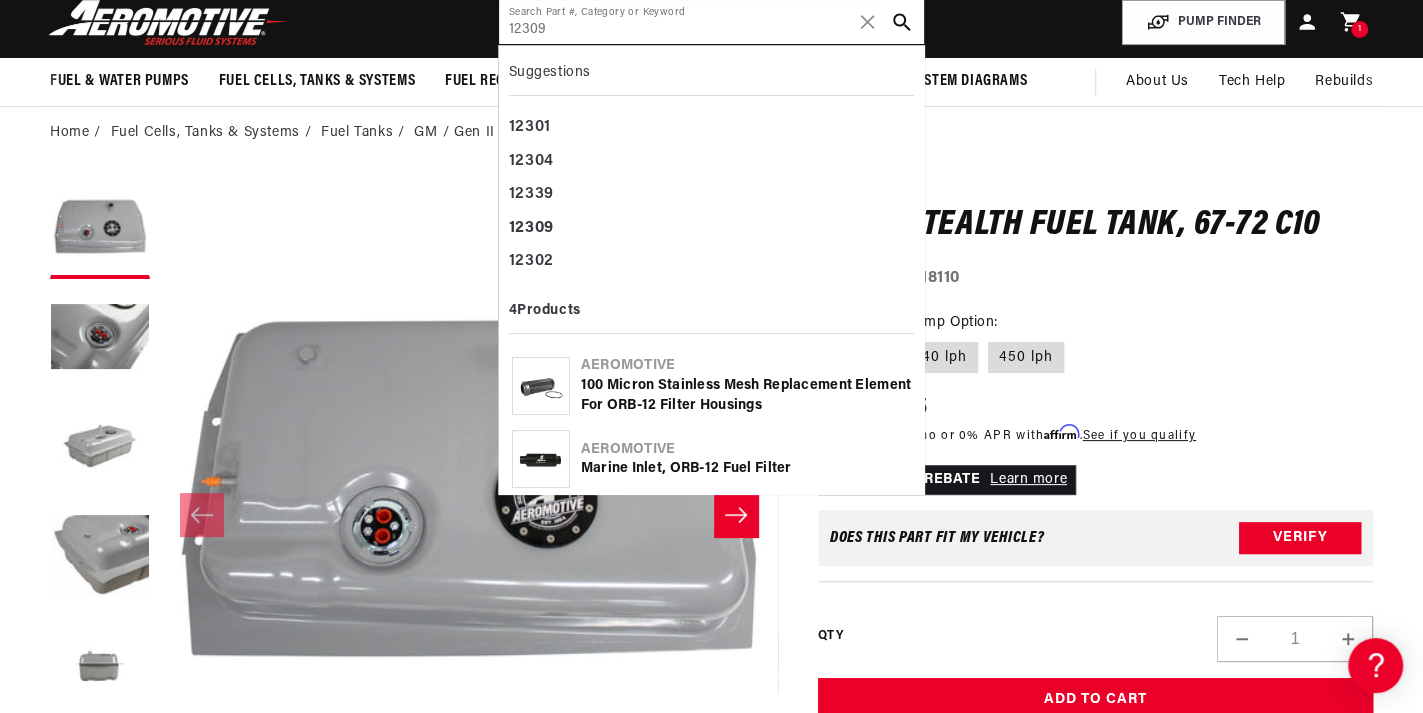type on "12309" 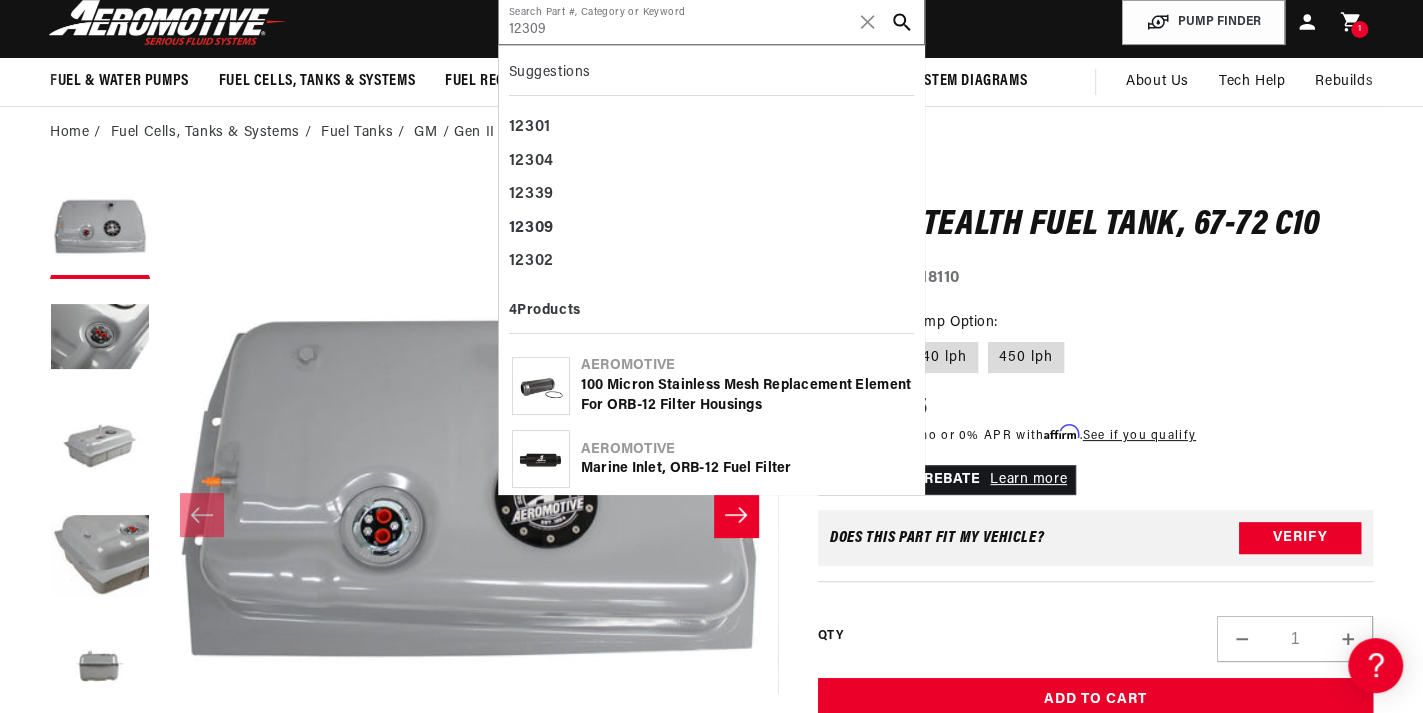 click on "Marine Inlet, ORB-12 Fuel Filter" 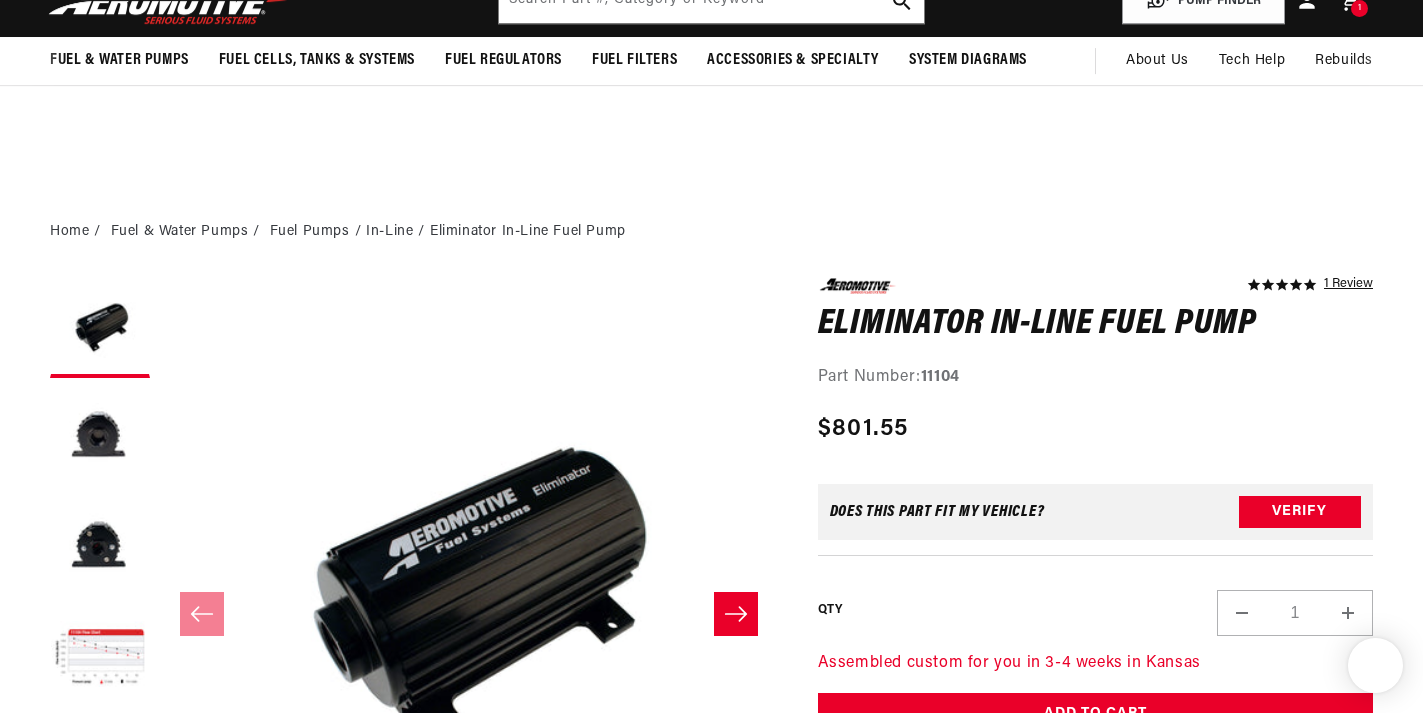 scroll, scrollTop: 799, scrollLeft: 0, axis: vertical 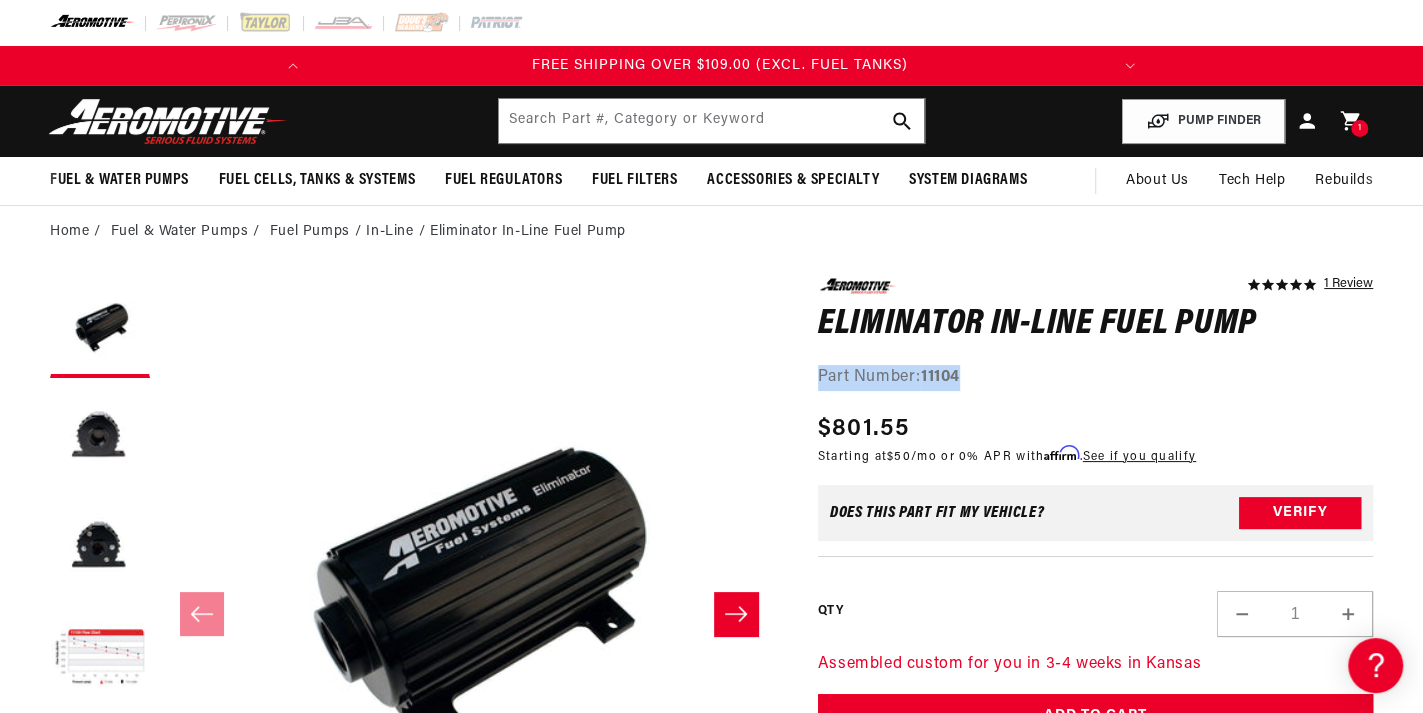 drag, startPoint x: 974, startPoint y: 377, endPoint x: 832, endPoint y: 370, distance: 142.17242 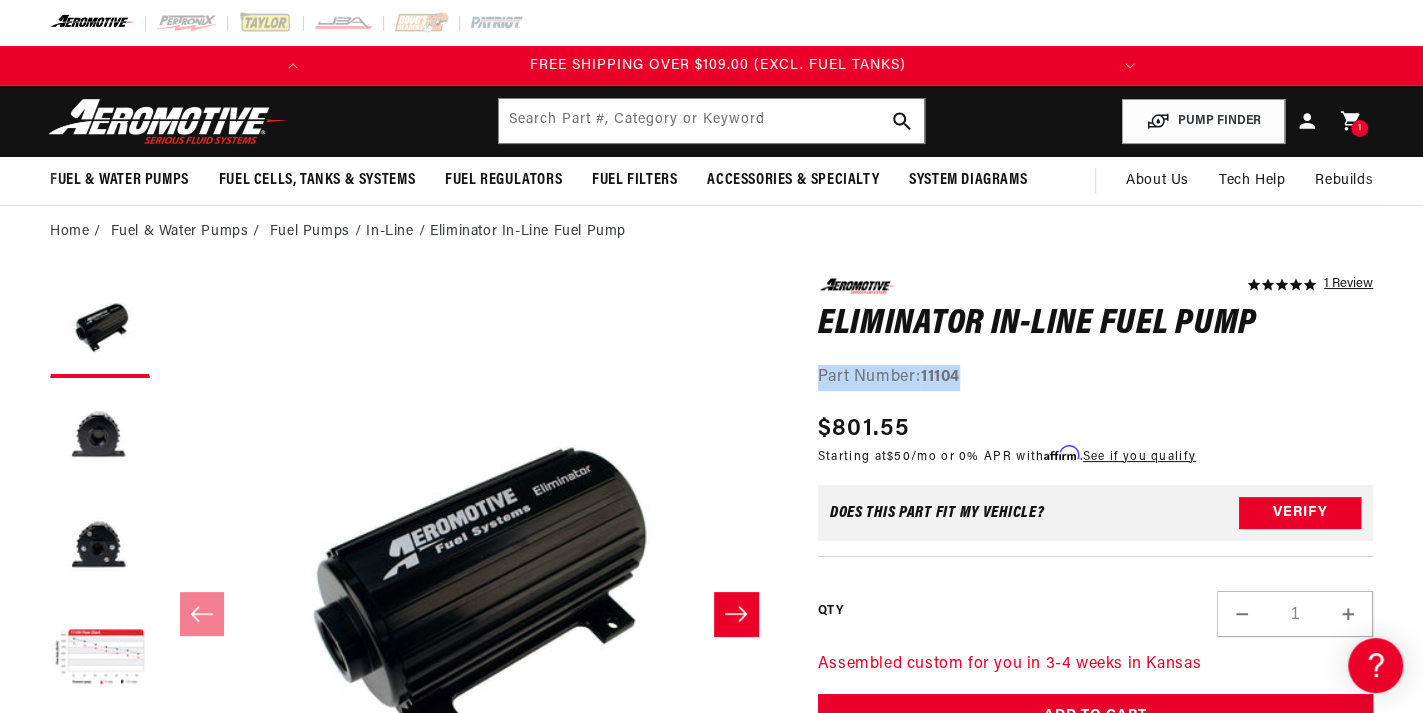 click on "Part Number:  11104" at bounding box center (1095, 378) 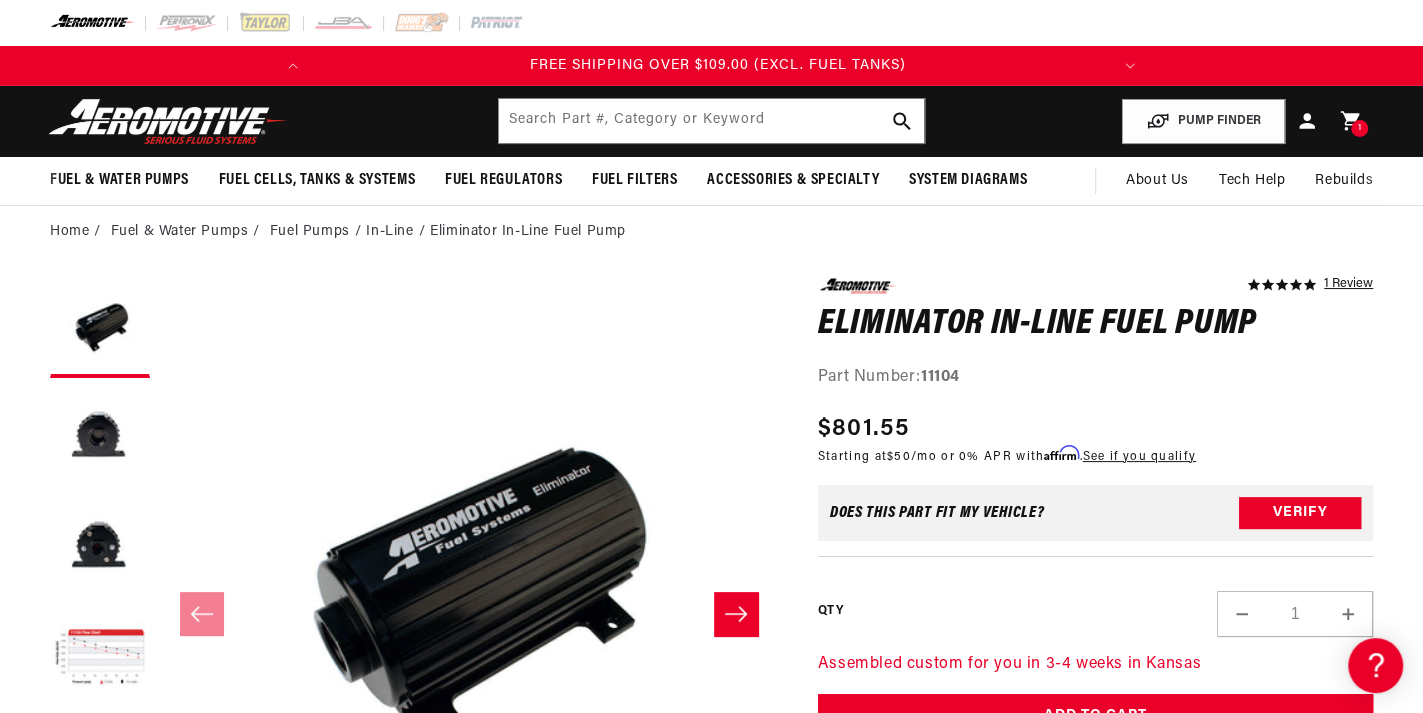 click on "Part Number:  11104" at bounding box center [1095, 378] 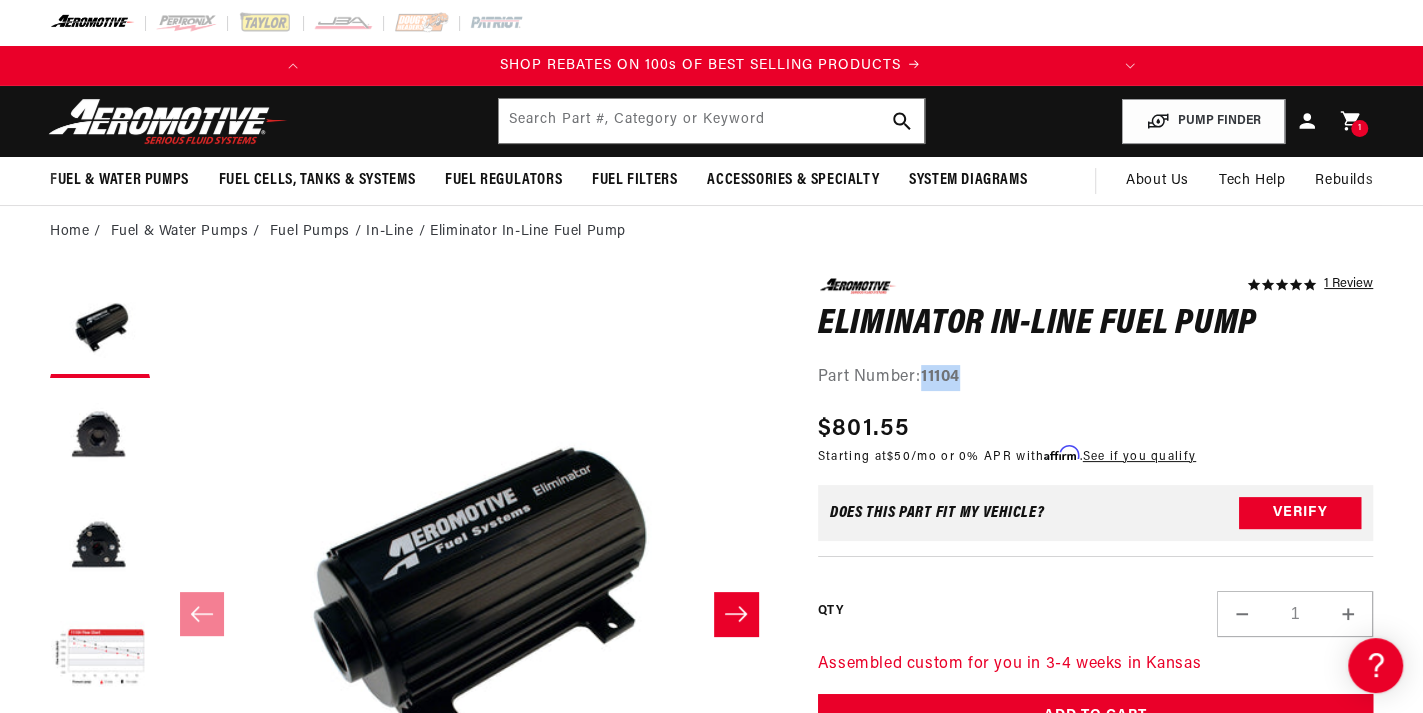 scroll, scrollTop: 0, scrollLeft: 0, axis: both 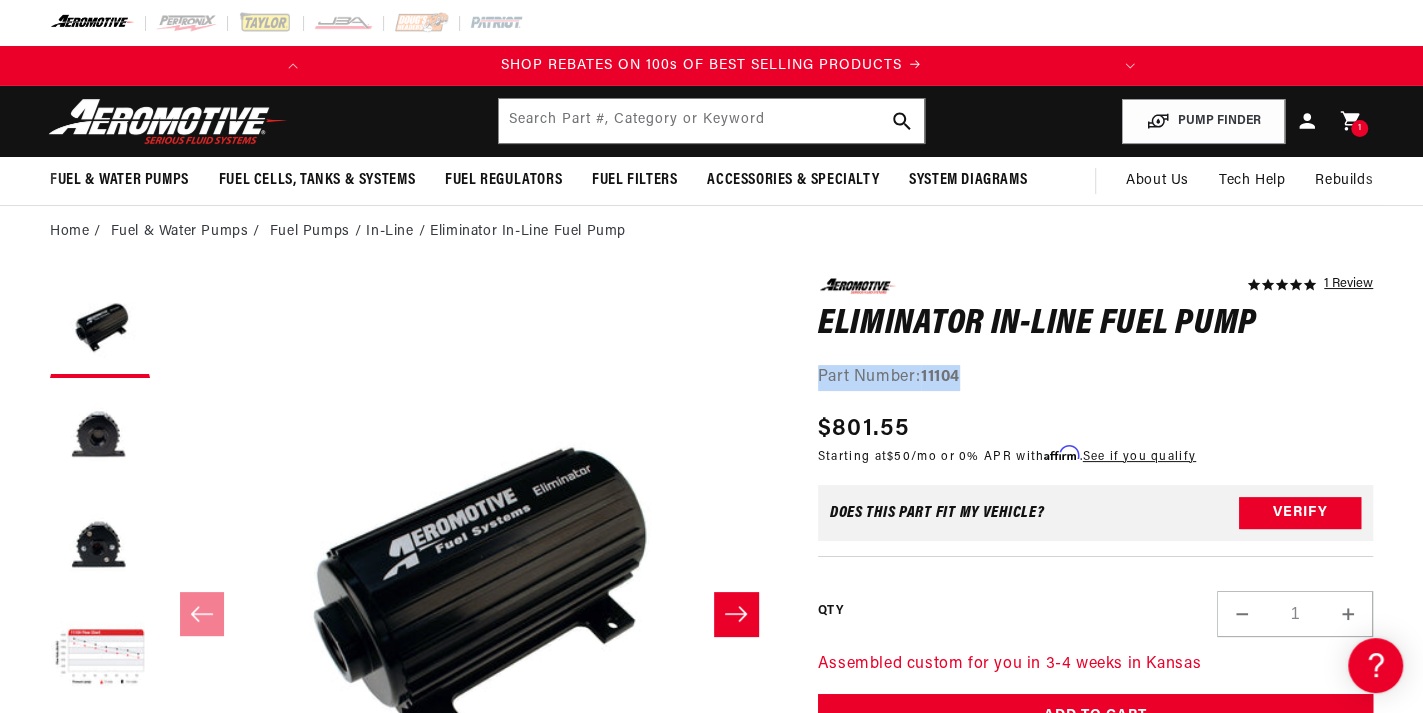 drag, startPoint x: 978, startPoint y: 379, endPoint x: 814, endPoint y: 375, distance: 164.04877 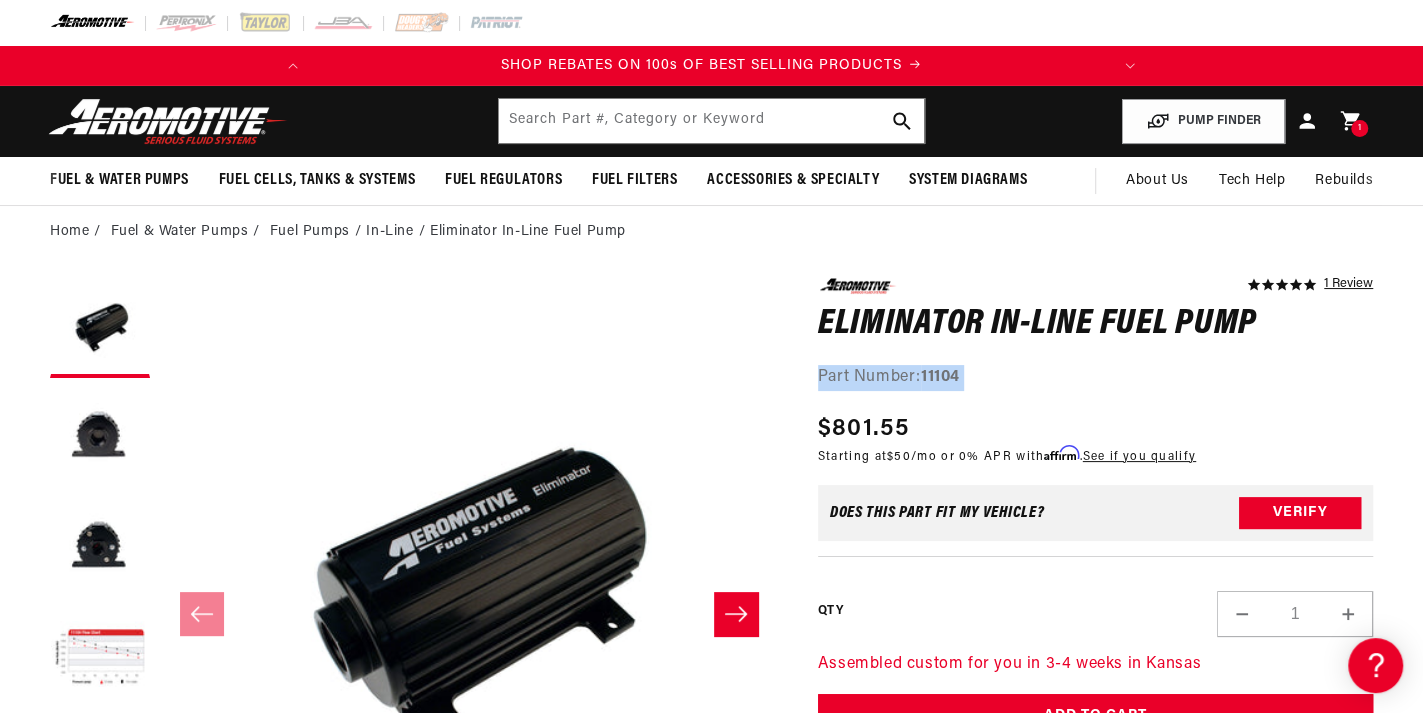 drag, startPoint x: 994, startPoint y: 376, endPoint x: 827, endPoint y: 377, distance: 167.00299 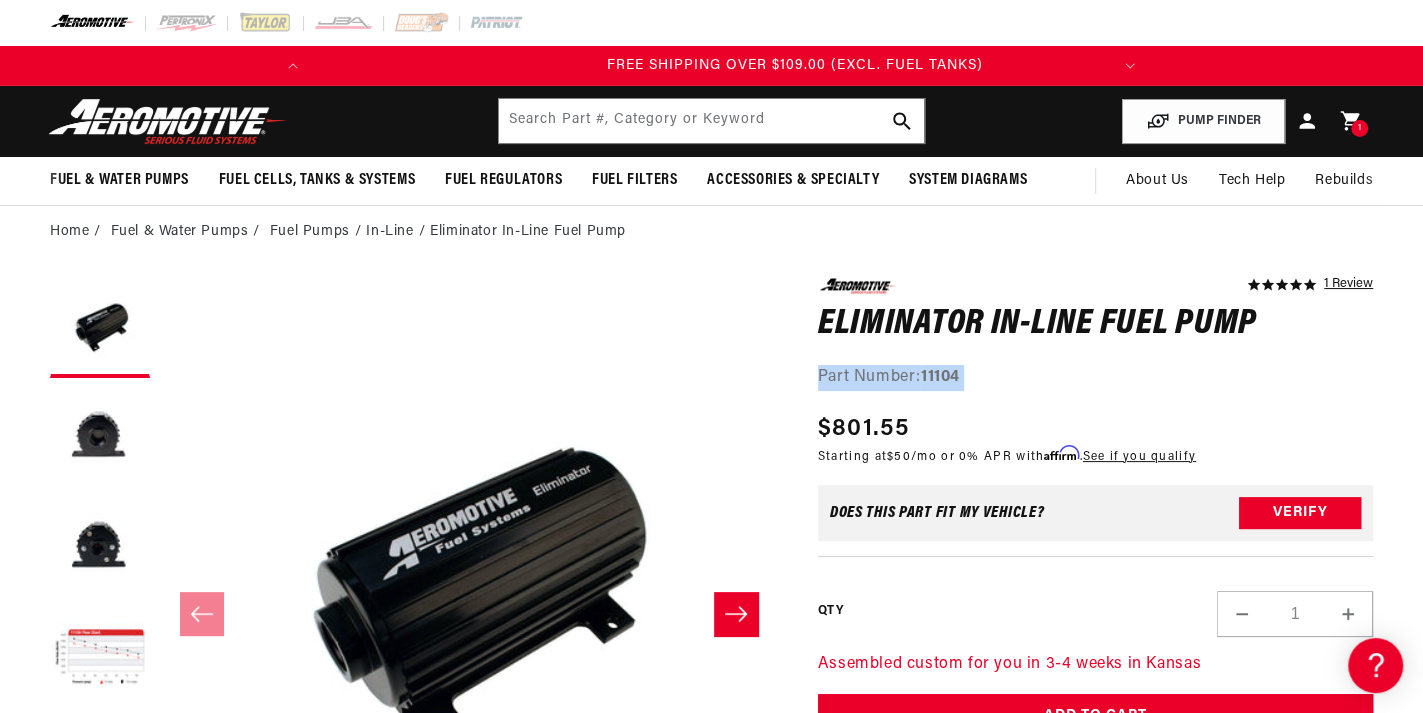scroll, scrollTop: 0, scrollLeft: 791, axis: horizontal 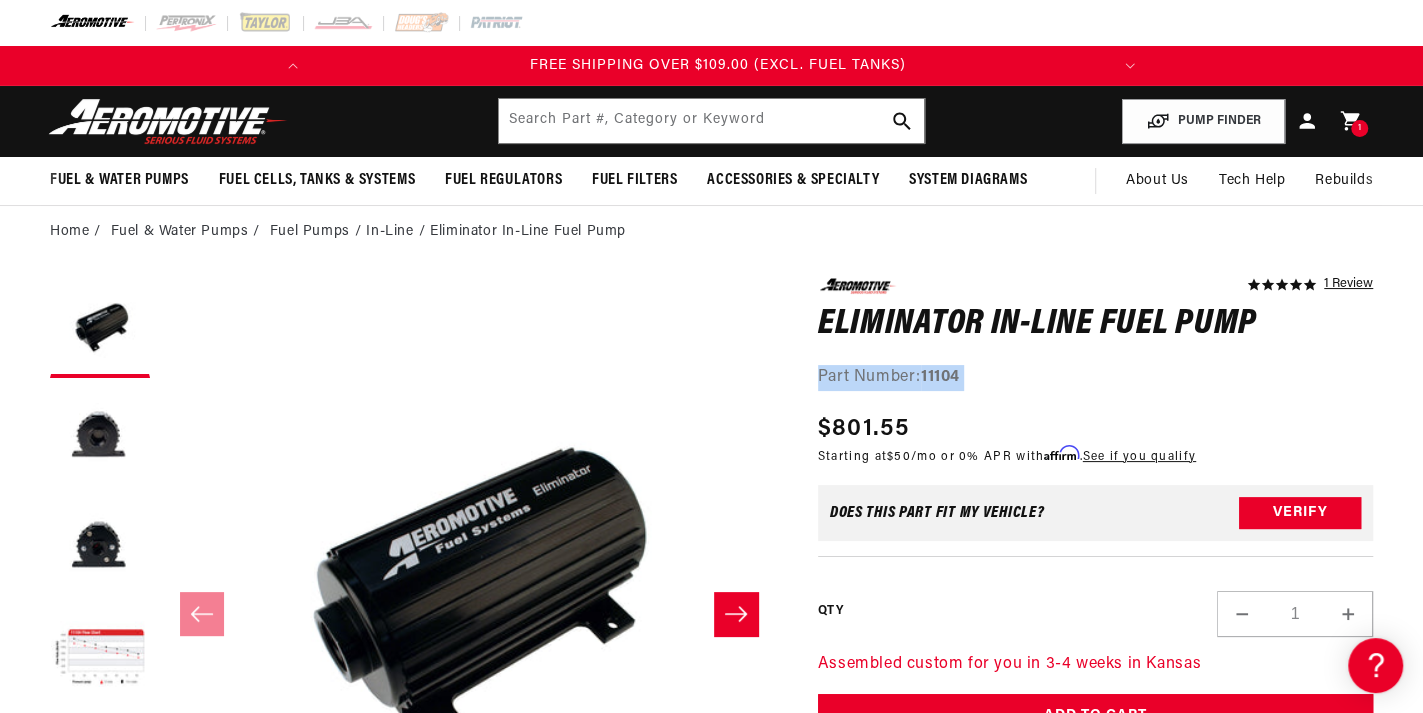 click on "5.0 star rating      1 Review
Eliminator In-Line Fuel Pump
Eliminator In-Line Fuel Pump
5.0 star rating      1 Review
Part Number:  11104
Regular price
$801.55
Sale price
$801.55
Regular price
Unit price
/
per
Starting at  $50 /mo or 0% APR with  Affirm .  See if you qualify
Does This part fit My vehicle?
Verify" at bounding box center (1095, 579) 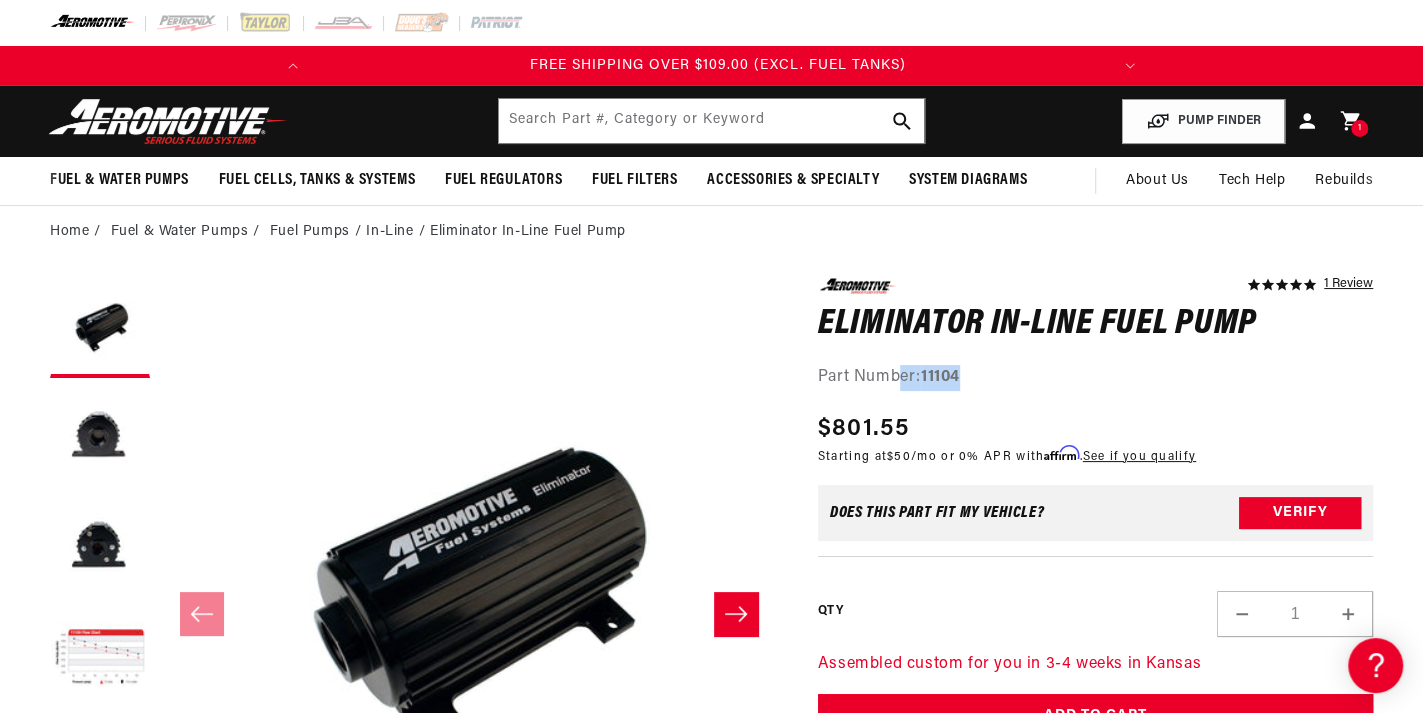 drag, startPoint x: 968, startPoint y: 378, endPoint x: 944, endPoint y: 378, distance: 24 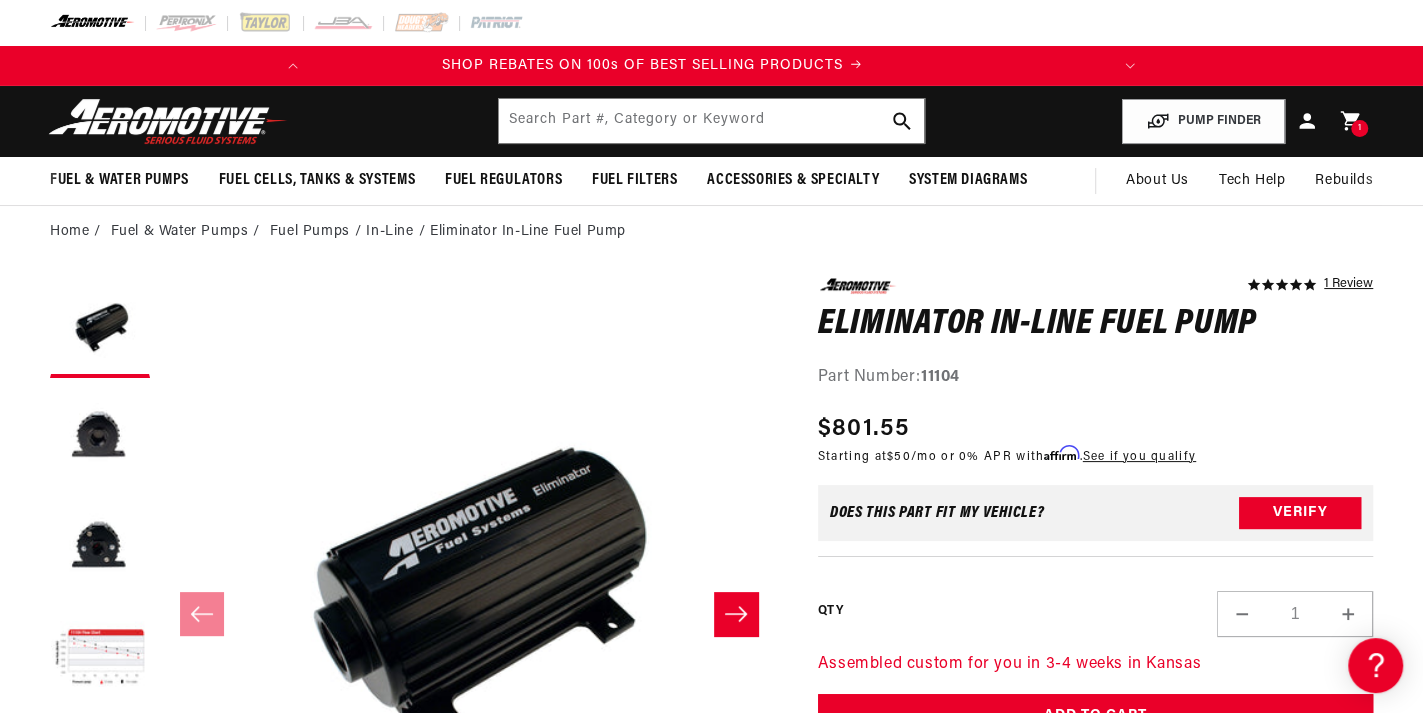 scroll, scrollTop: 0, scrollLeft: 0, axis: both 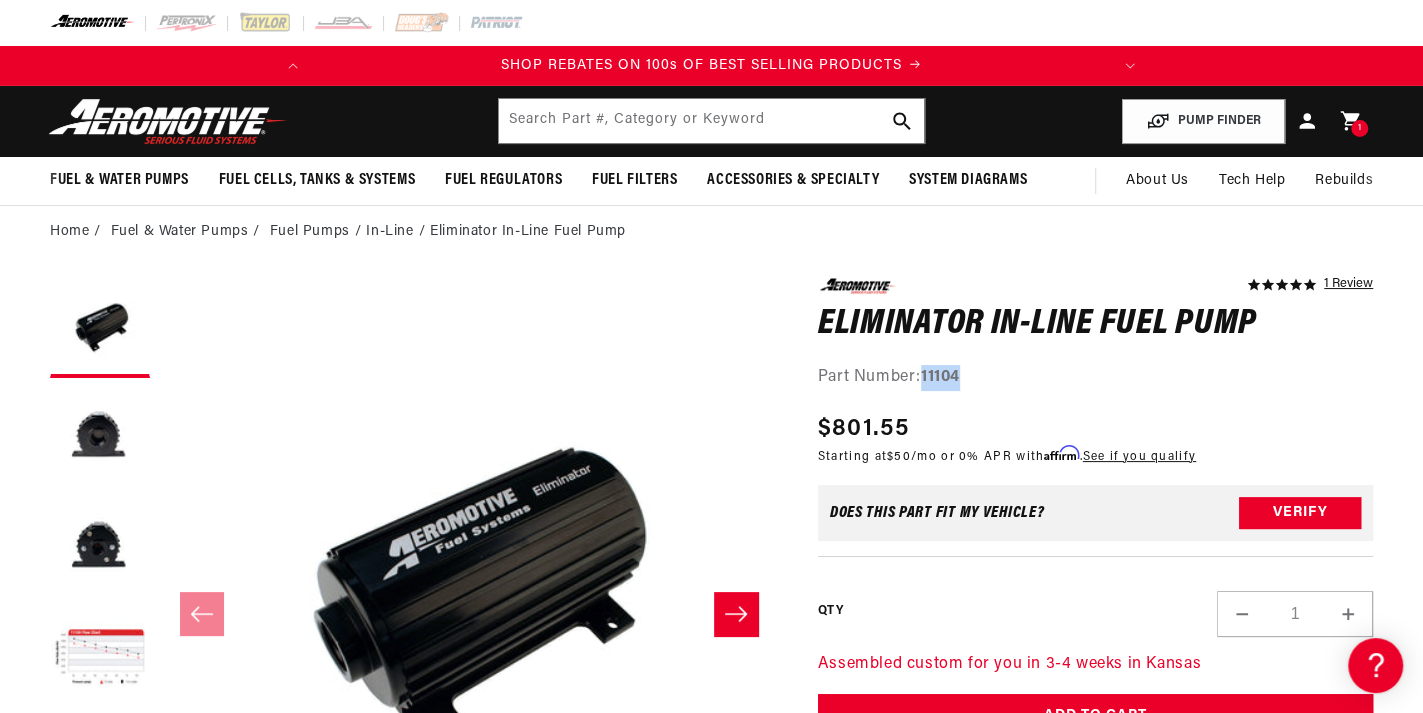 drag, startPoint x: 968, startPoint y: 378, endPoint x: 925, endPoint y: 378, distance: 43 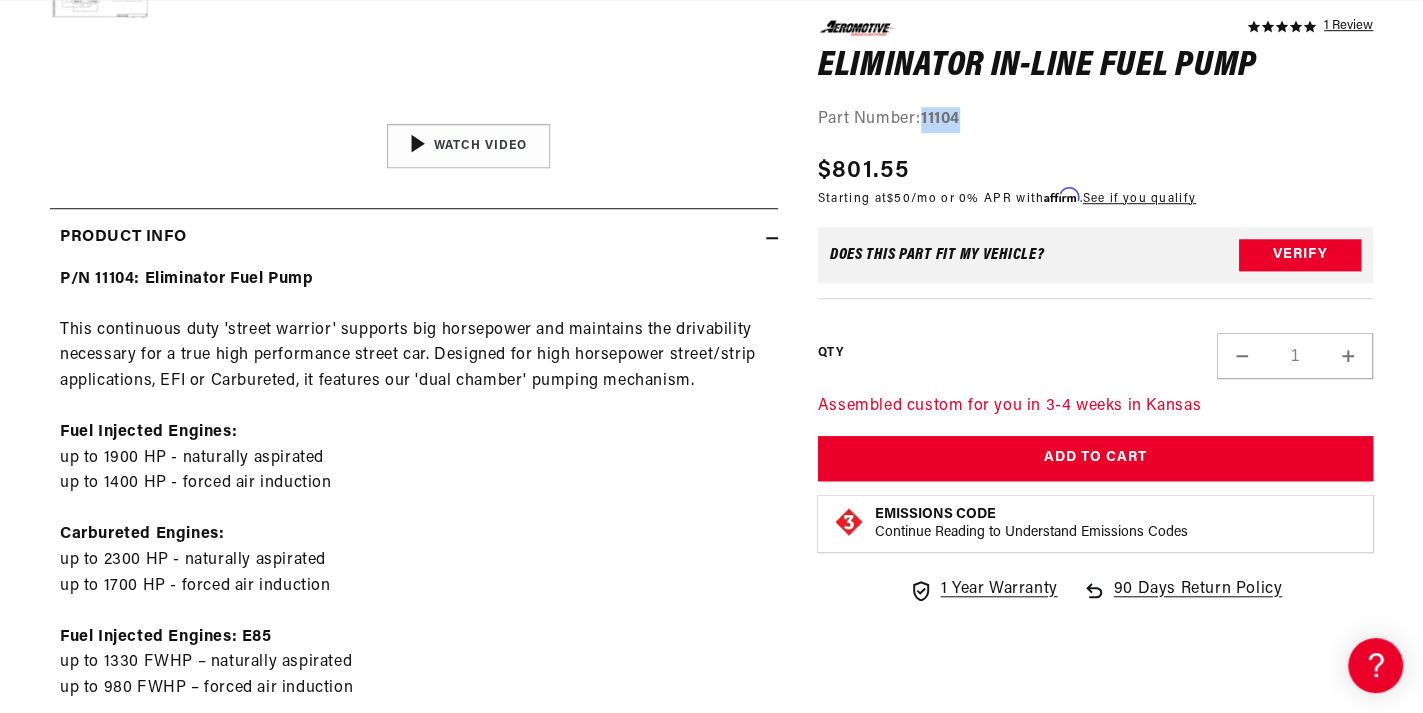 scroll, scrollTop: 1100, scrollLeft: 0, axis: vertical 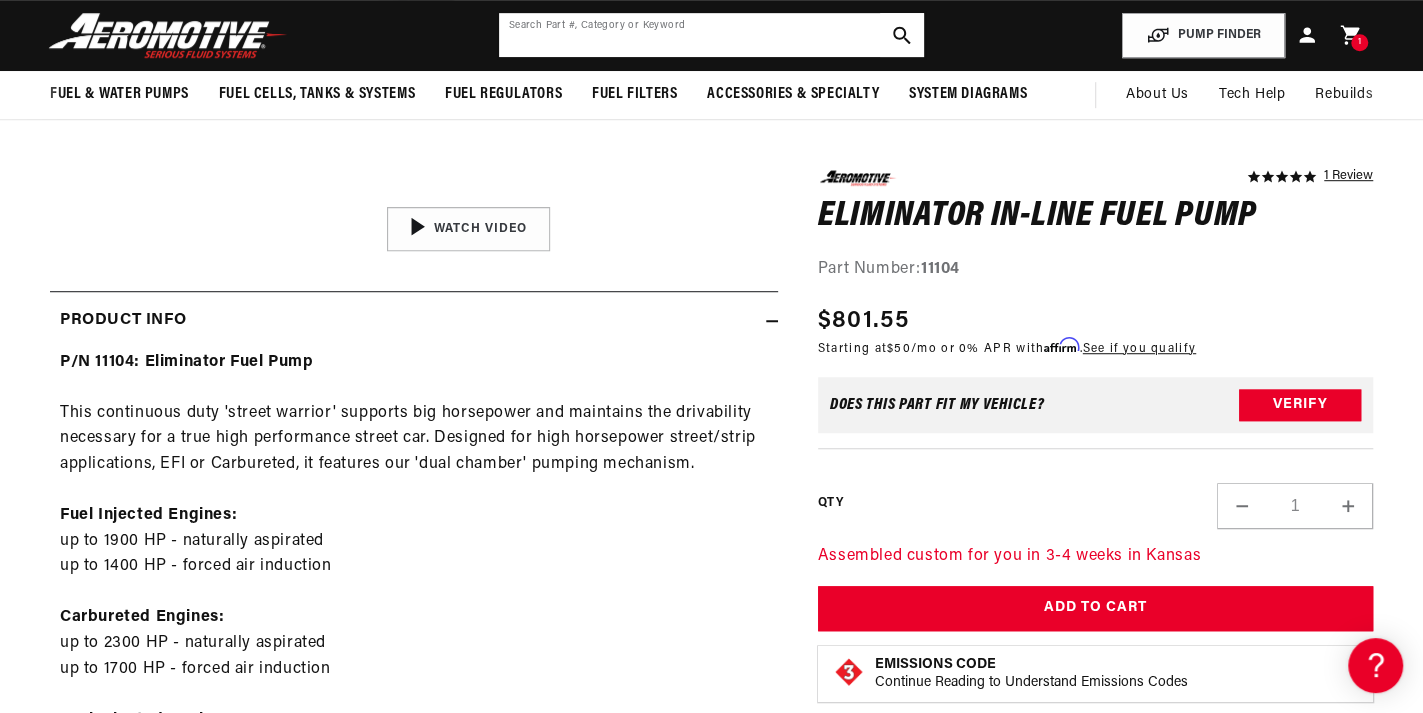 click 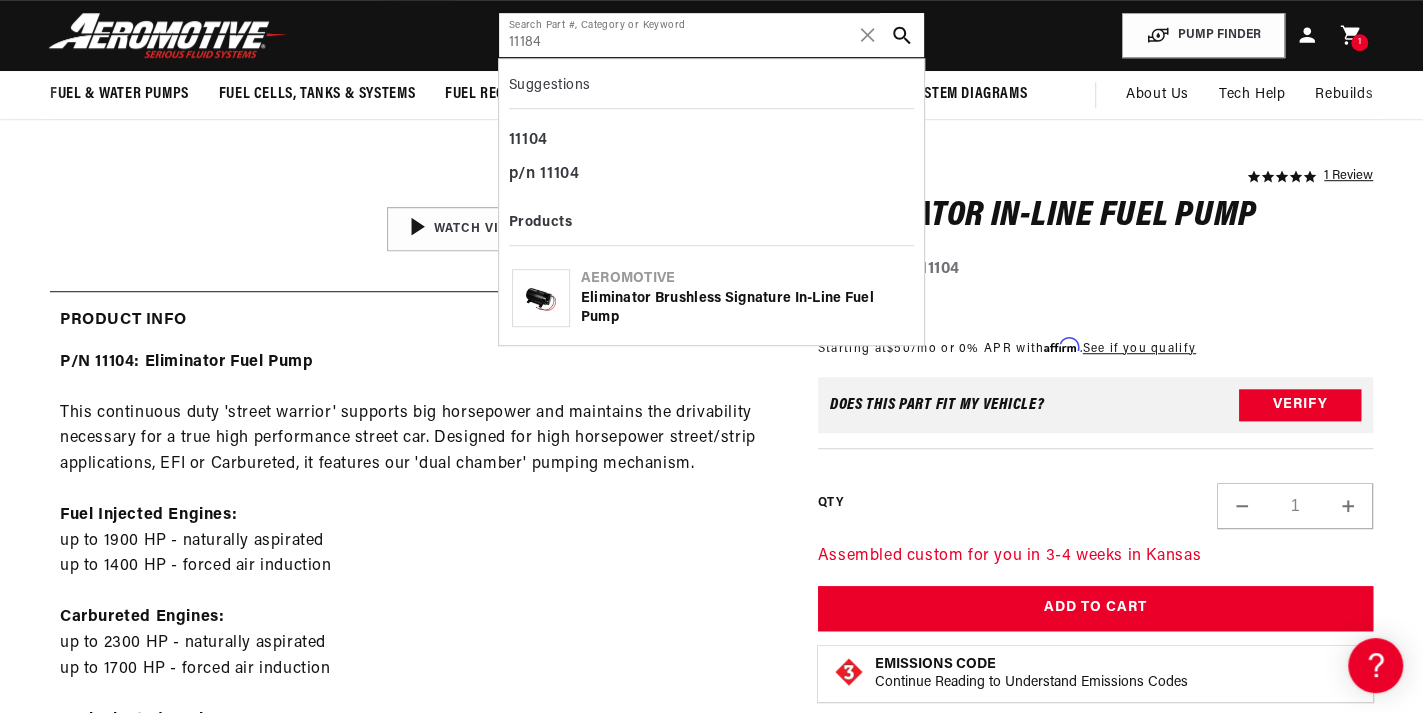 scroll, scrollTop: 0, scrollLeft: 791, axis: horizontal 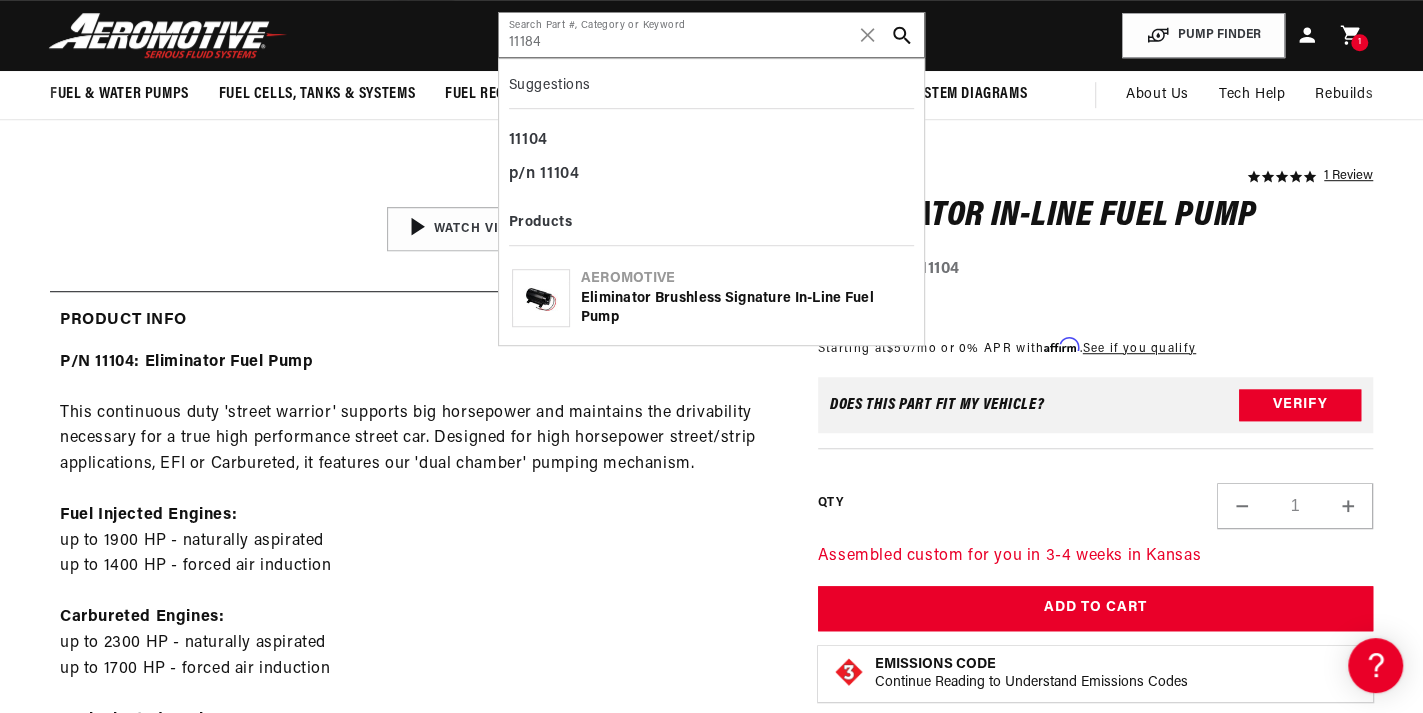 click on "Eliminator Brushless Signature In-Line Fuel Pump" 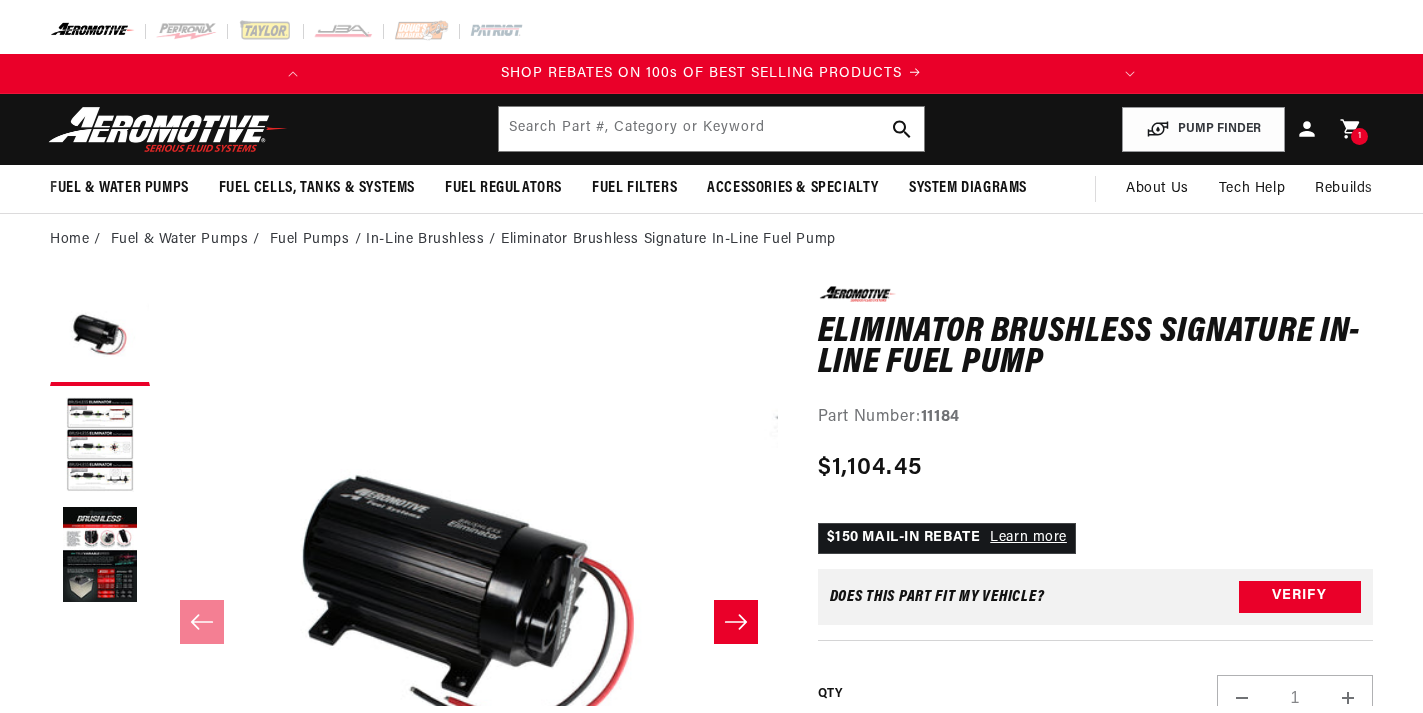 scroll, scrollTop: 0, scrollLeft: 0, axis: both 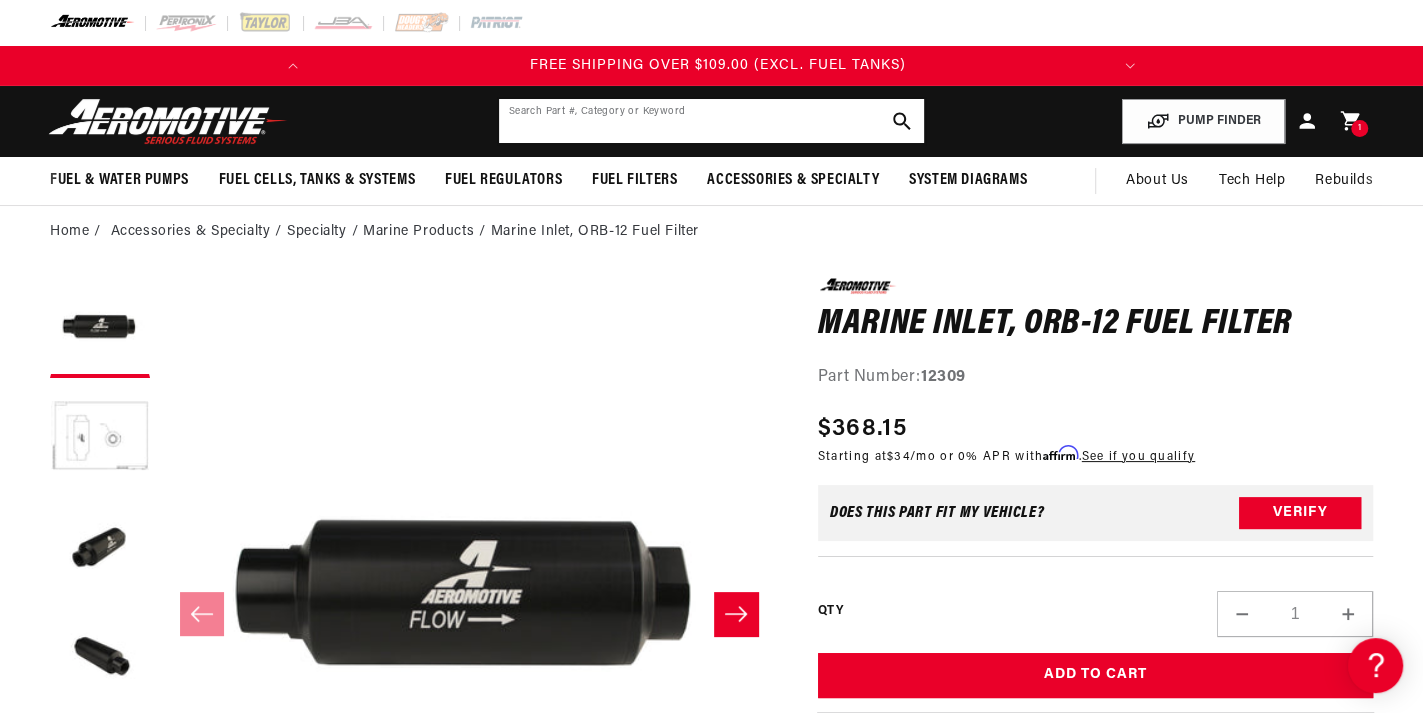 click 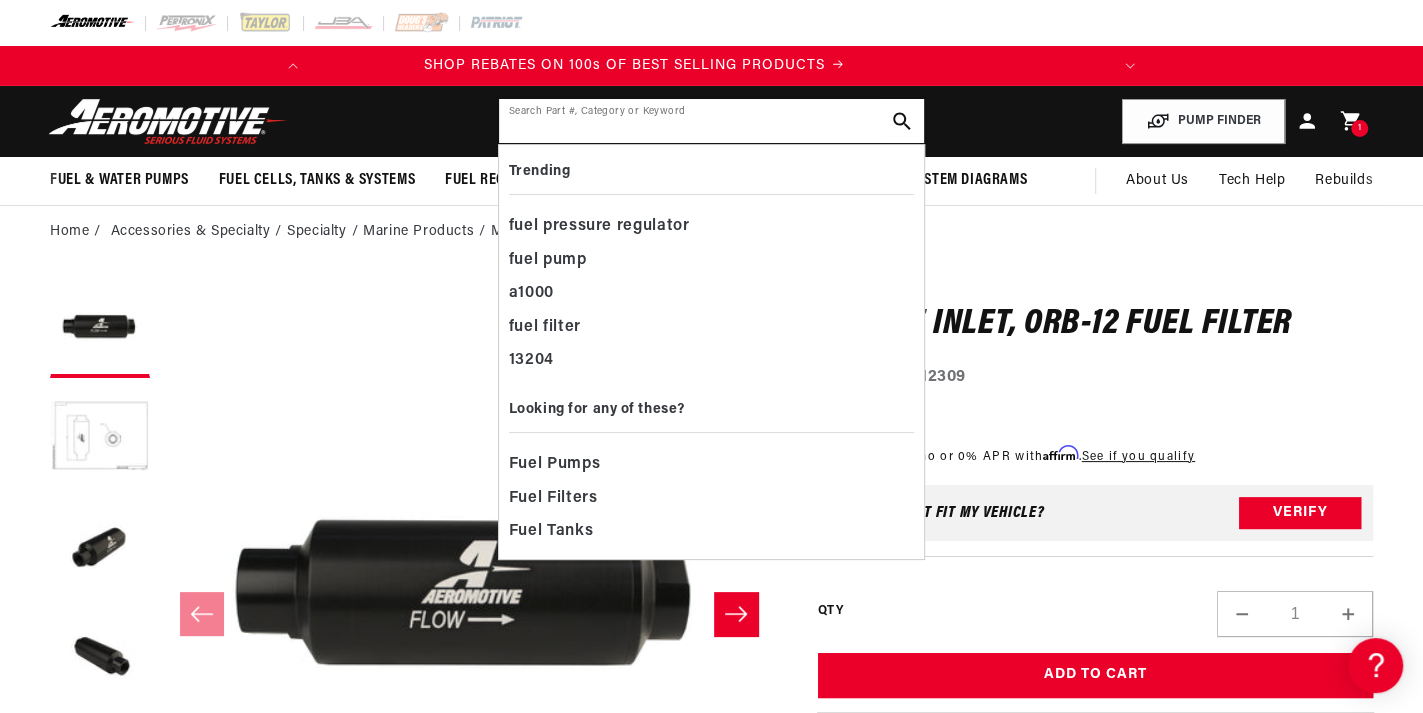 scroll, scrollTop: 0, scrollLeft: 0, axis: both 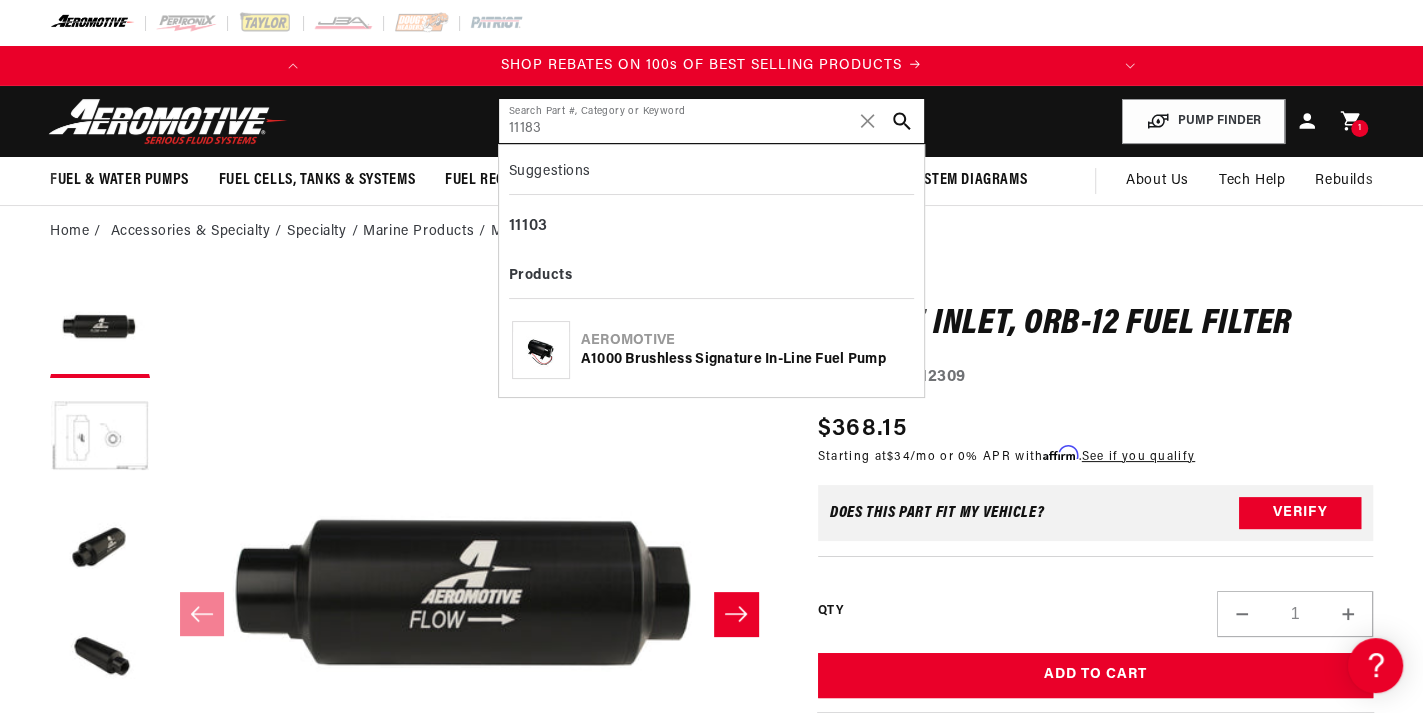 type on "11183" 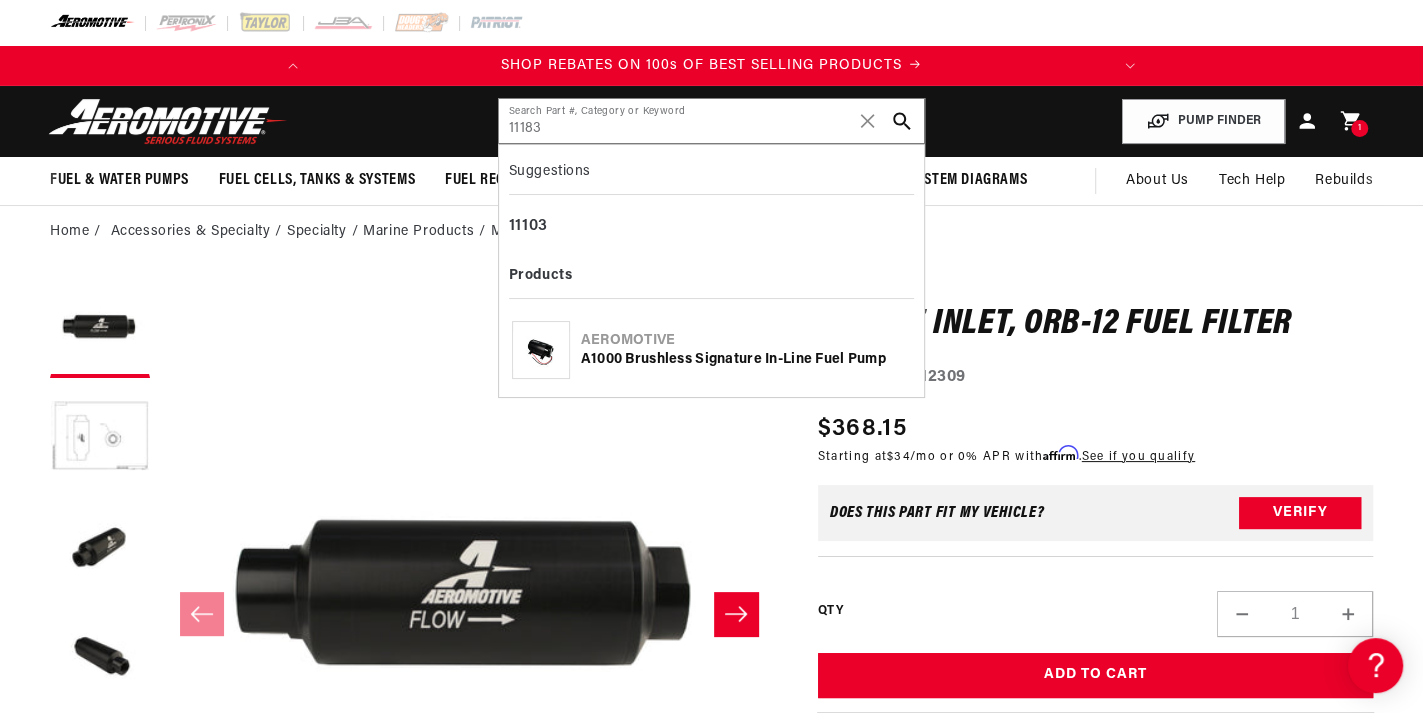 click on "A1000 Brushless Signature In-Line Fuel Pump" 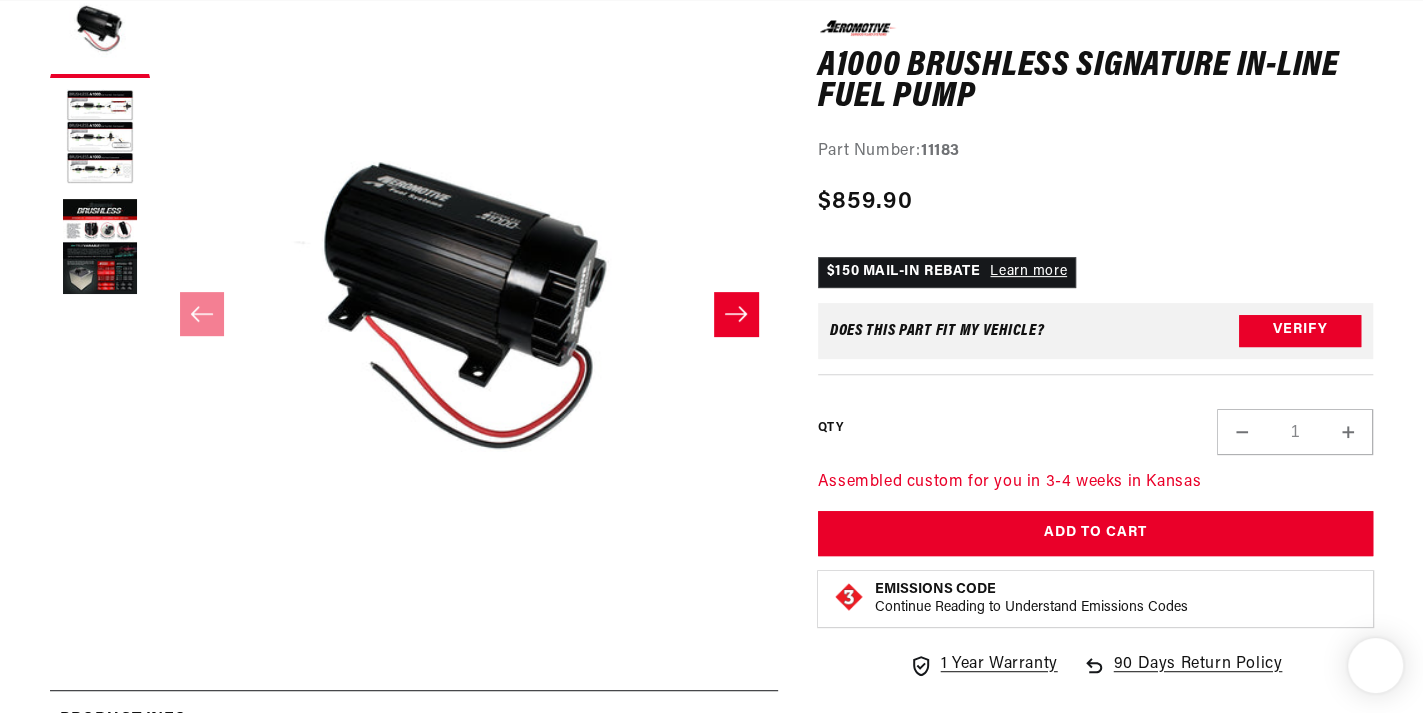 scroll, scrollTop: 300, scrollLeft: 0, axis: vertical 